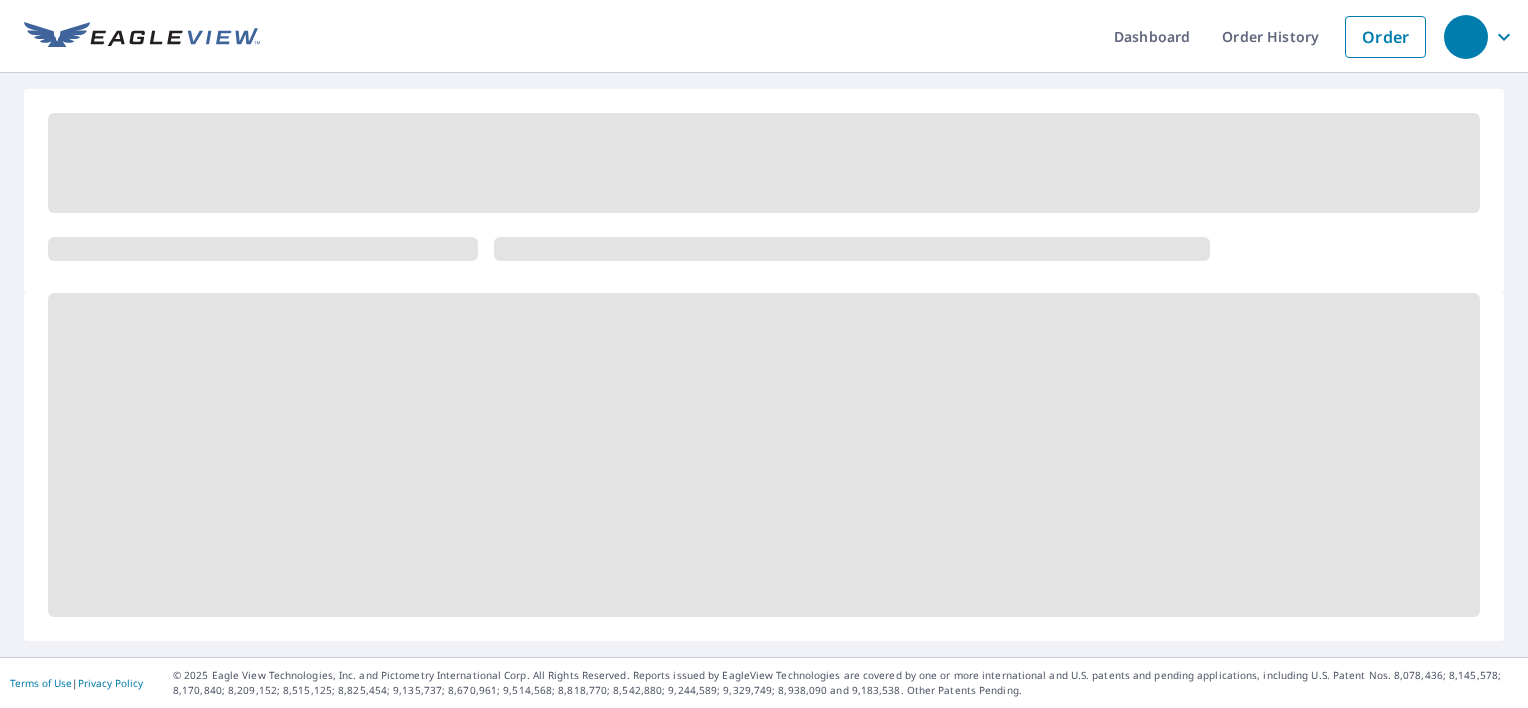scroll, scrollTop: 0, scrollLeft: 0, axis: both 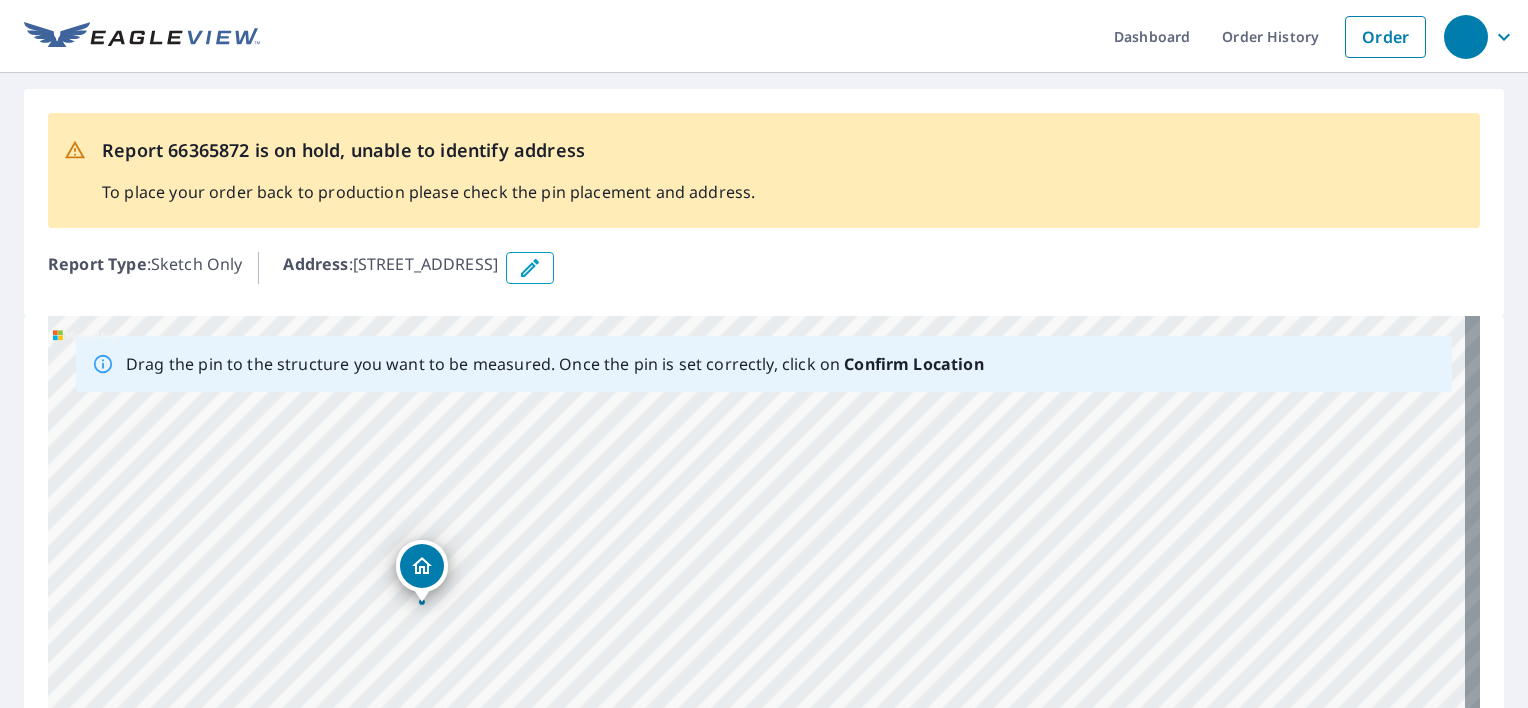 drag, startPoint x: 787, startPoint y: 644, endPoint x: 441, endPoint y: 588, distance: 350.5025 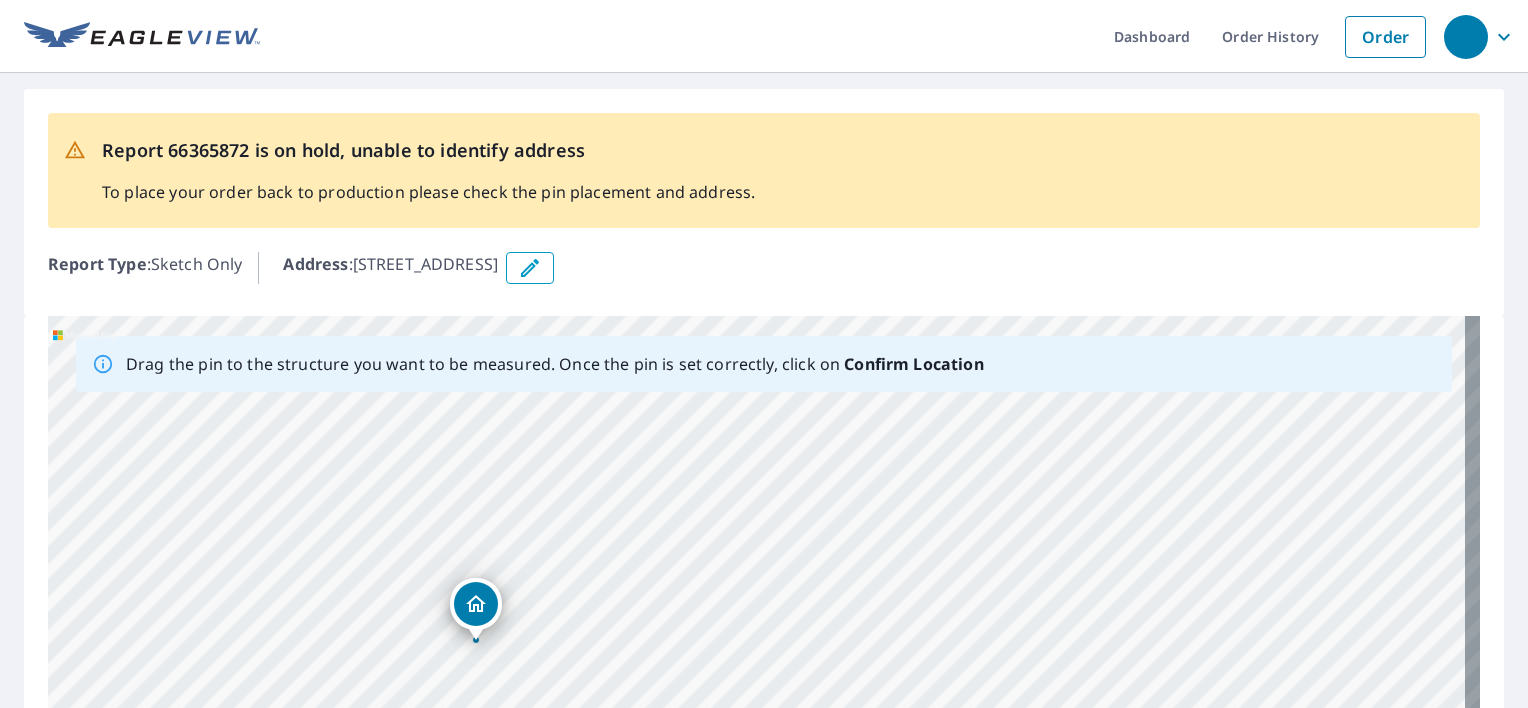 drag, startPoint x: 559, startPoint y: 497, endPoint x: 542, endPoint y: 571, distance: 75.9276 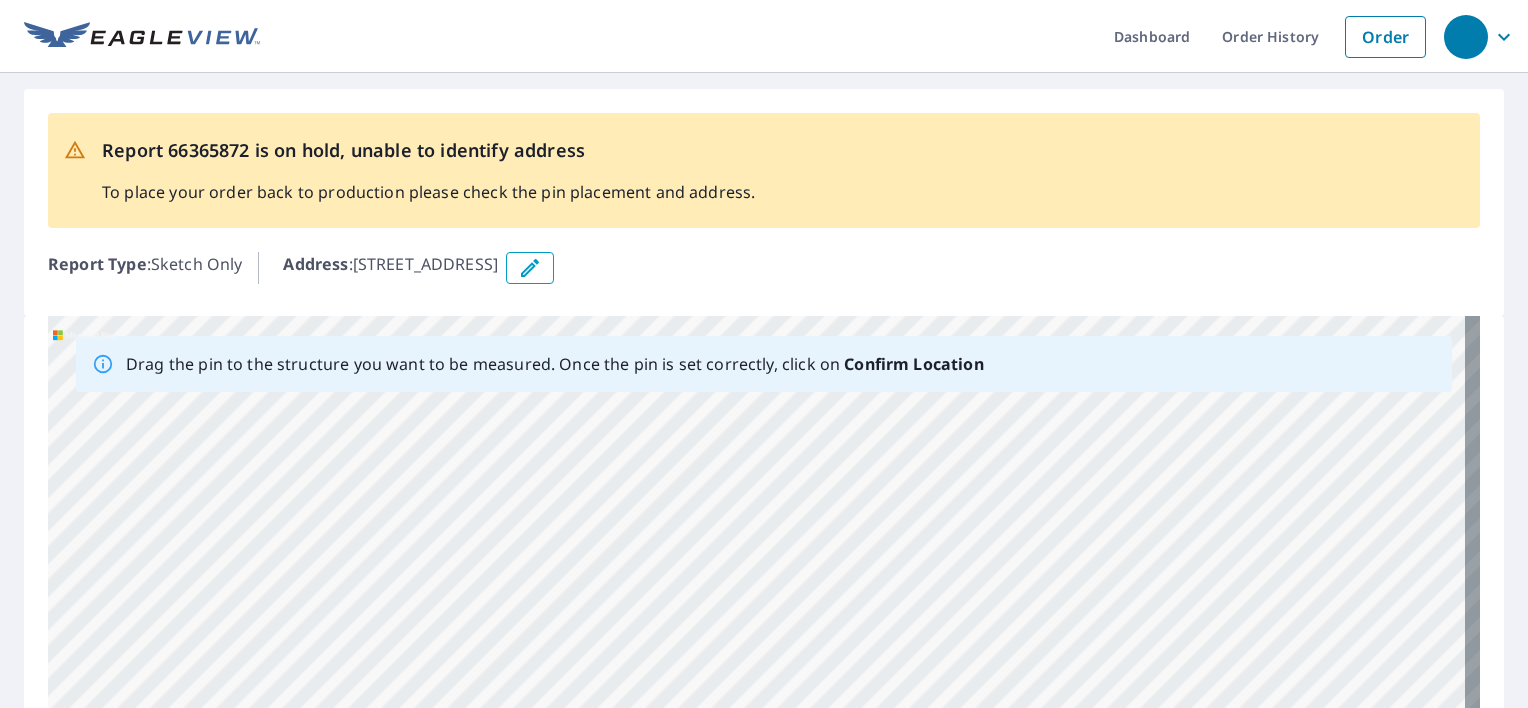 drag, startPoint x: 576, startPoint y: 482, endPoint x: 588, endPoint y: 725, distance: 243.29611 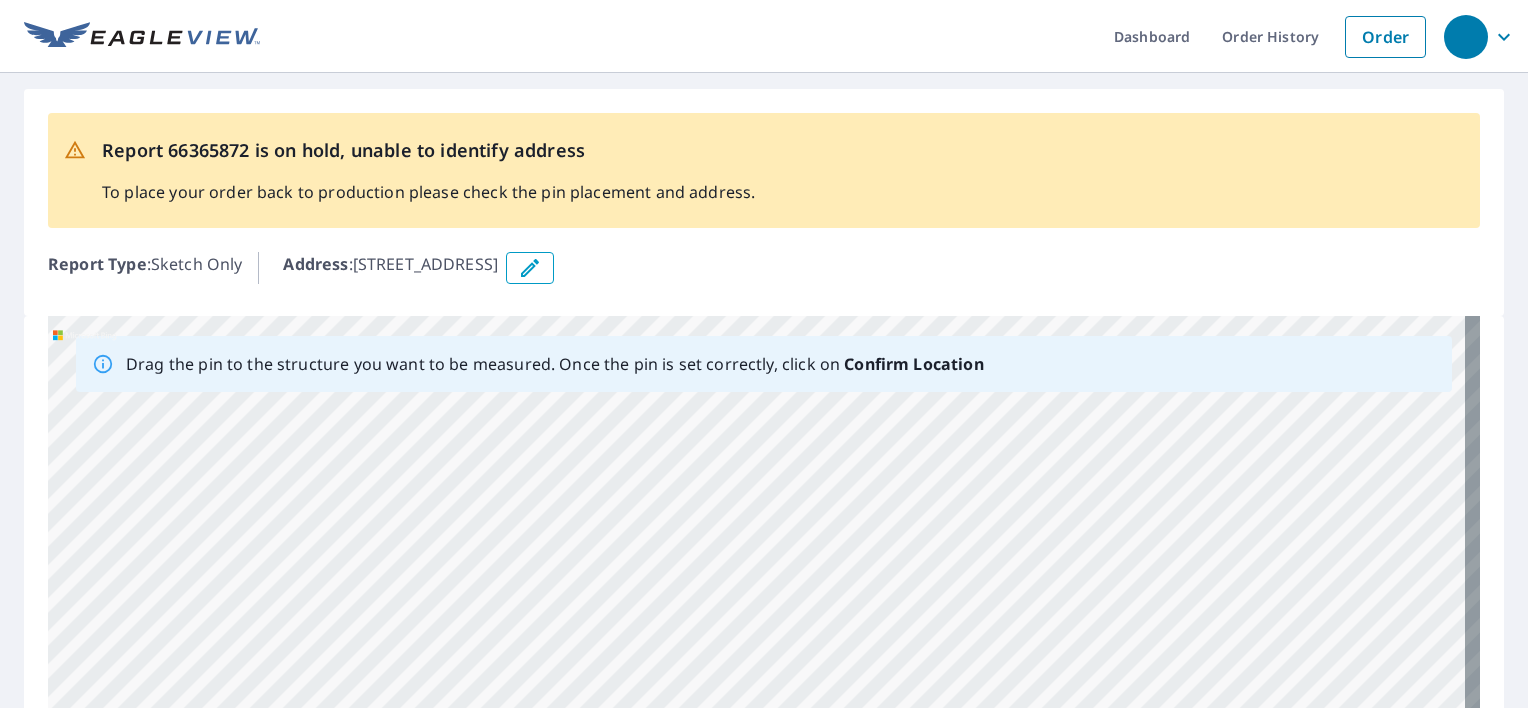 click on "[STREET_ADDRESS]" at bounding box center [764, 629] 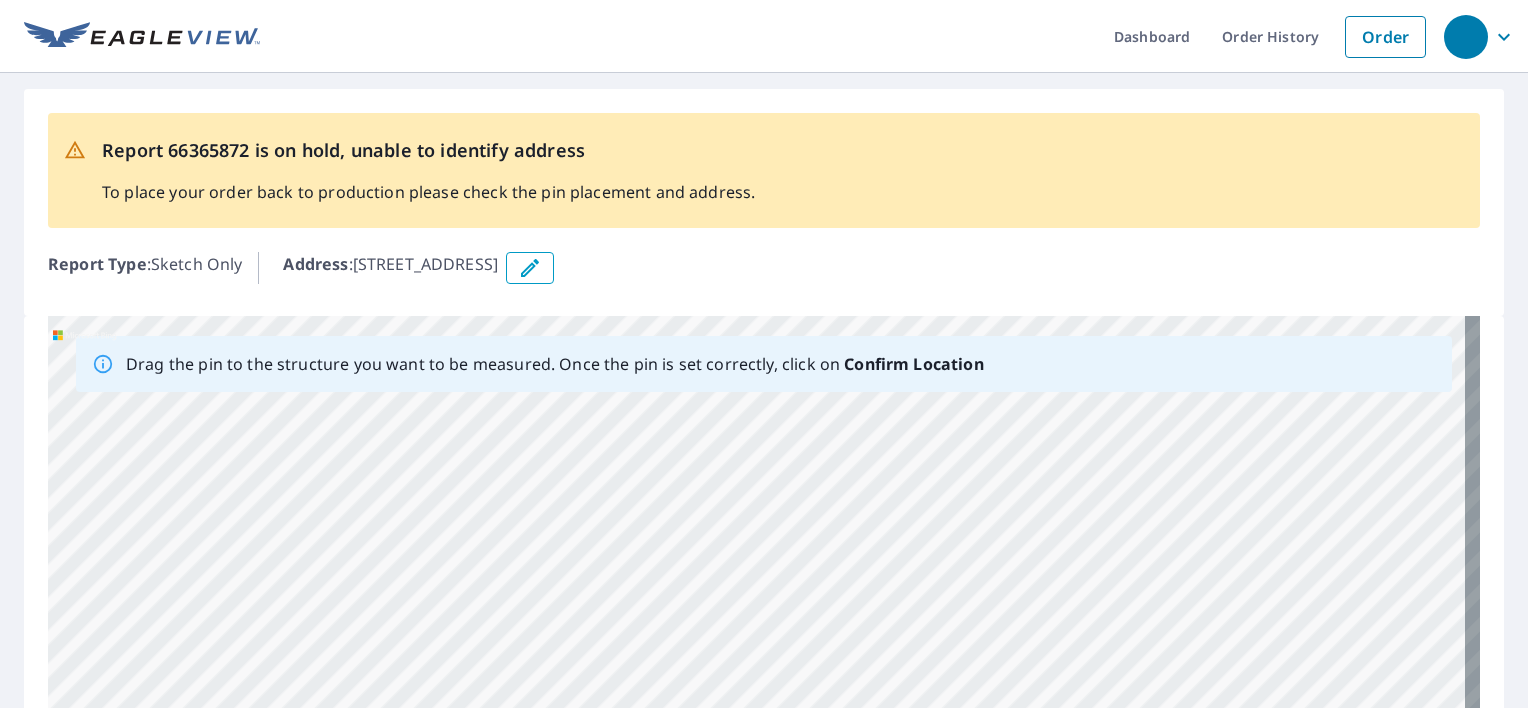drag, startPoint x: 573, startPoint y: 468, endPoint x: 572, endPoint y: 686, distance: 218.00229 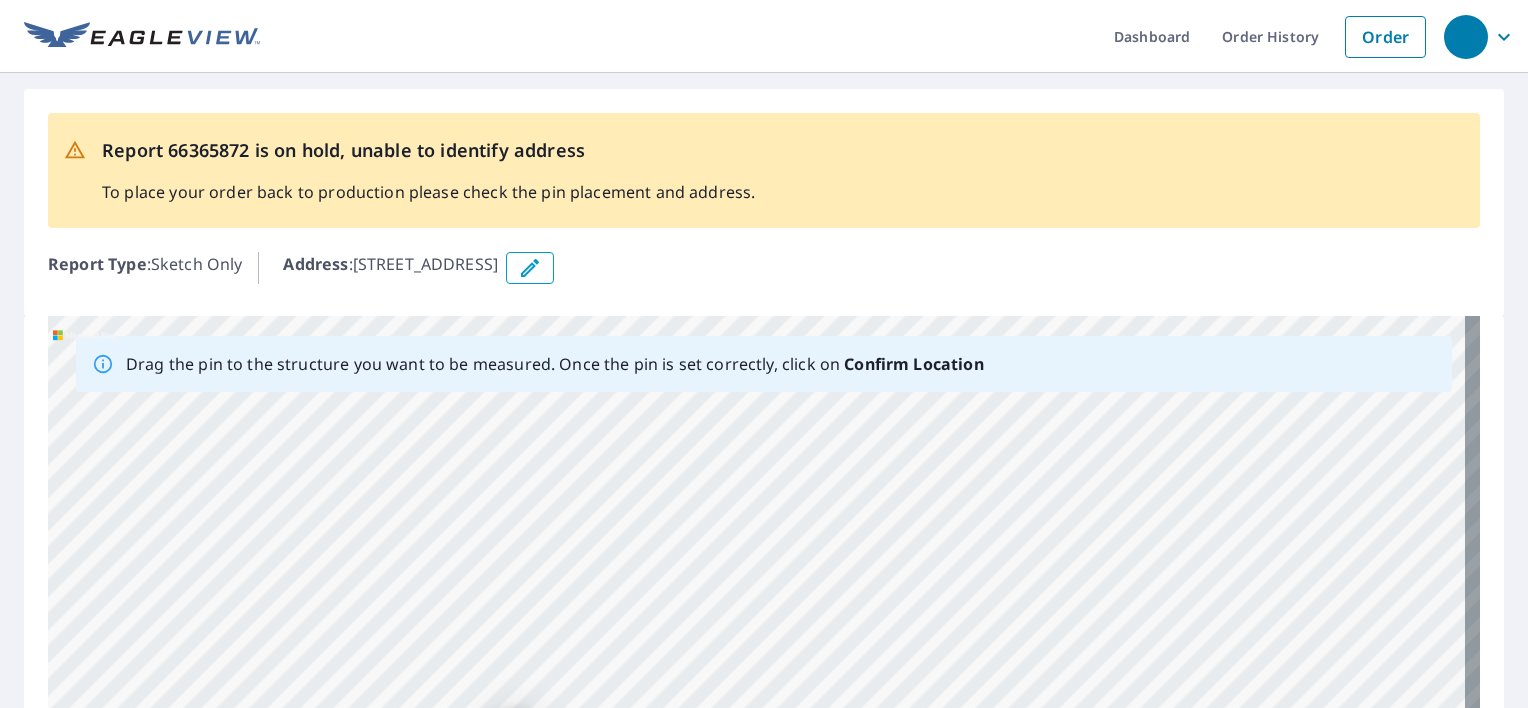 drag, startPoint x: 544, startPoint y: 450, endPoint x: 568, endPoint y: 436, distance: 27.784887 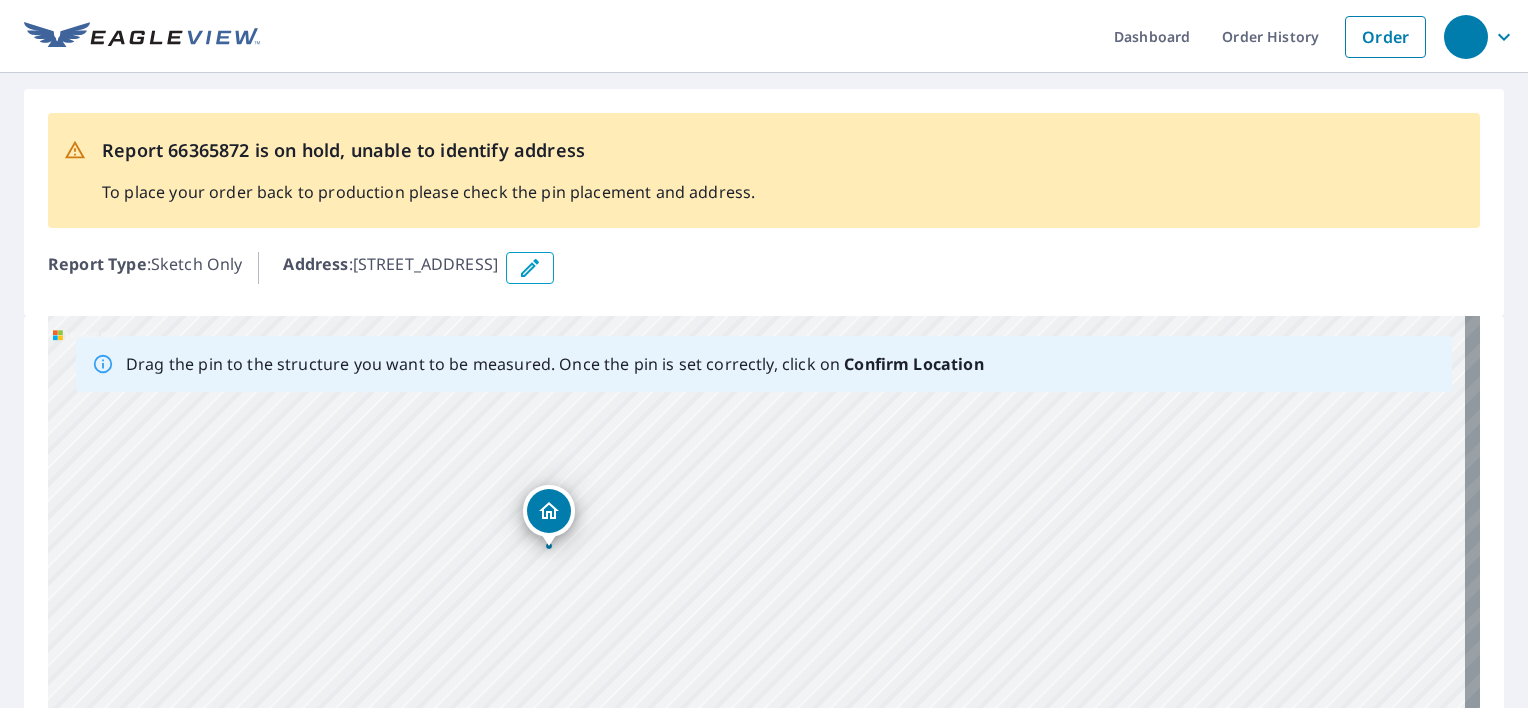 drag, startPoint x: 588, startPoint y: 637, endPoint x: 637, endPoint y: 391, distance: 250.83261 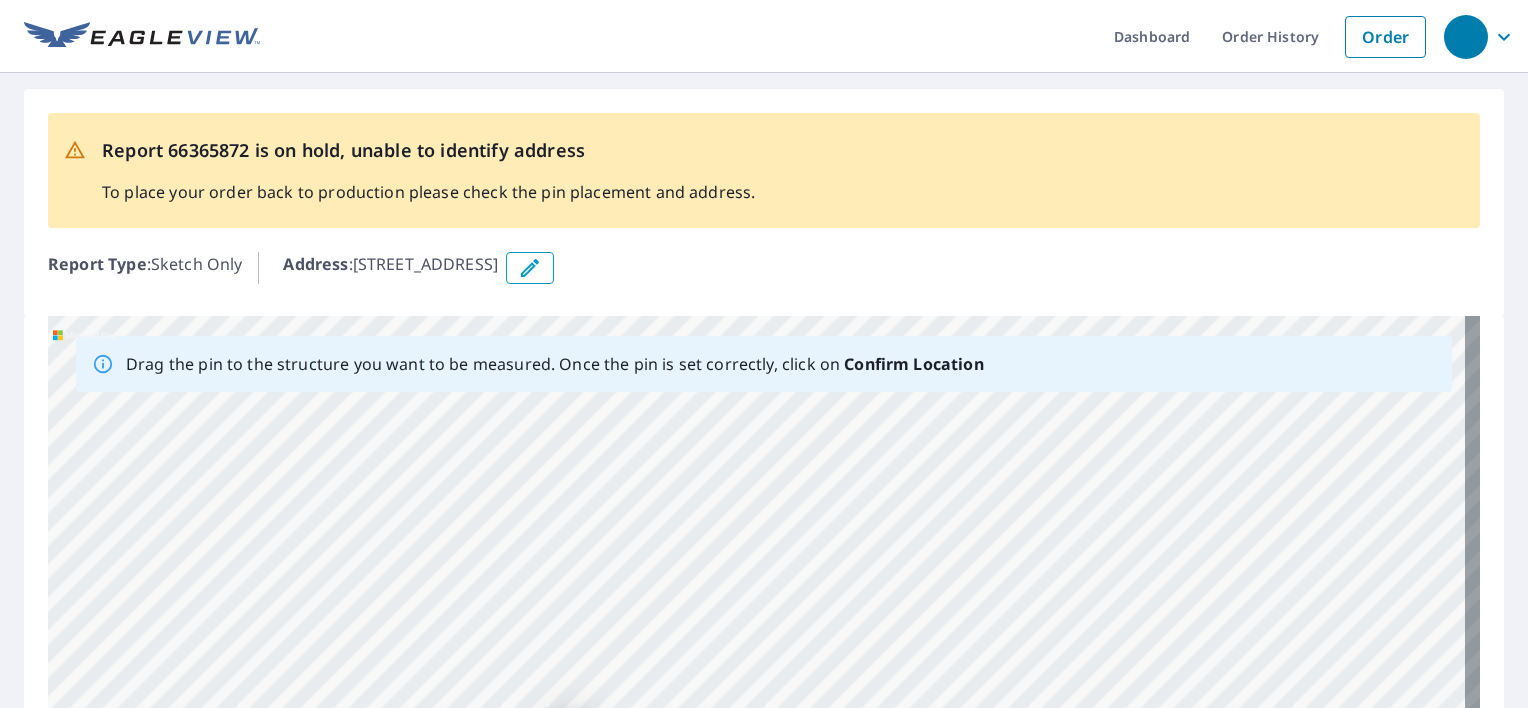 click on "[STREET_ADDRESS]" at bounding box center [764, 629] 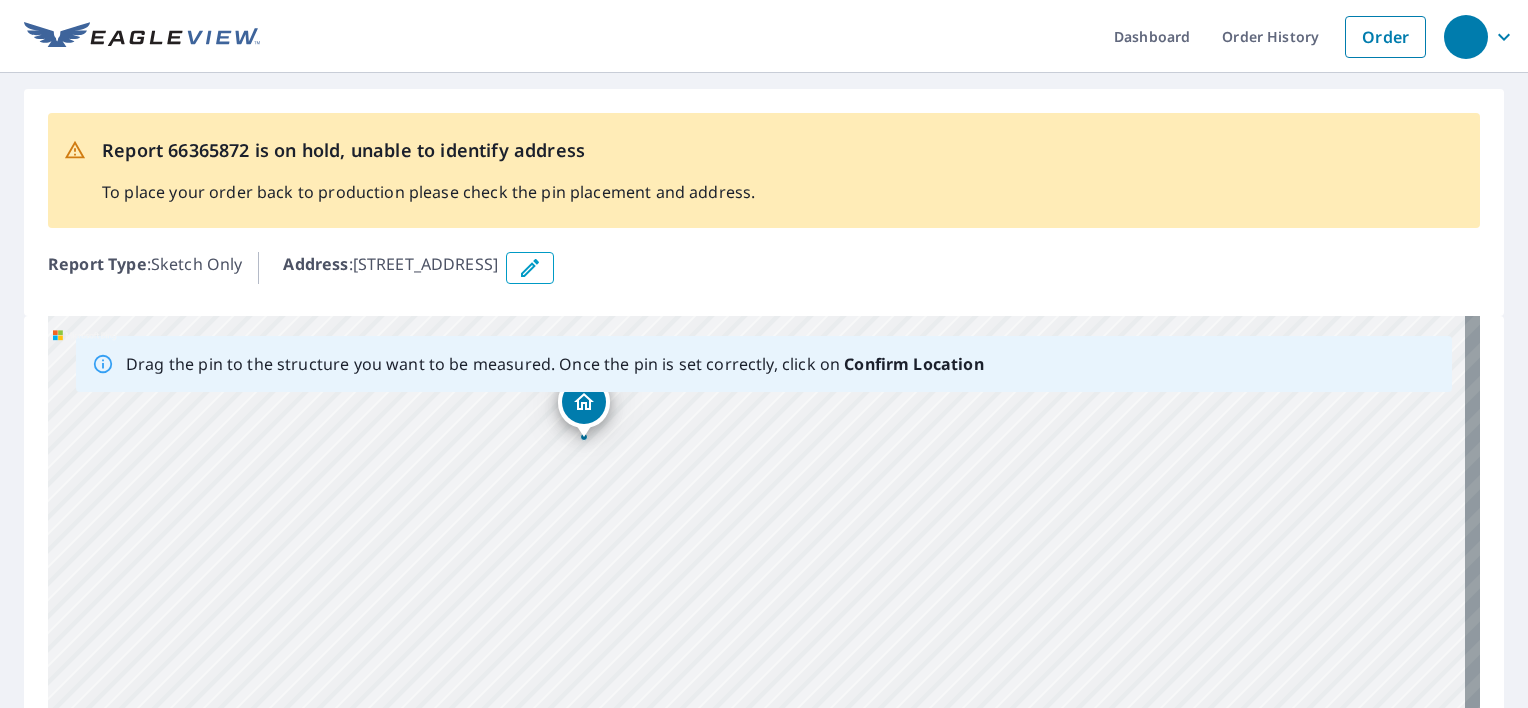 drag, startPoint x: 656, startPoint y: 656, endPoint x: 673, endPoint y: 317, distance: 339.426 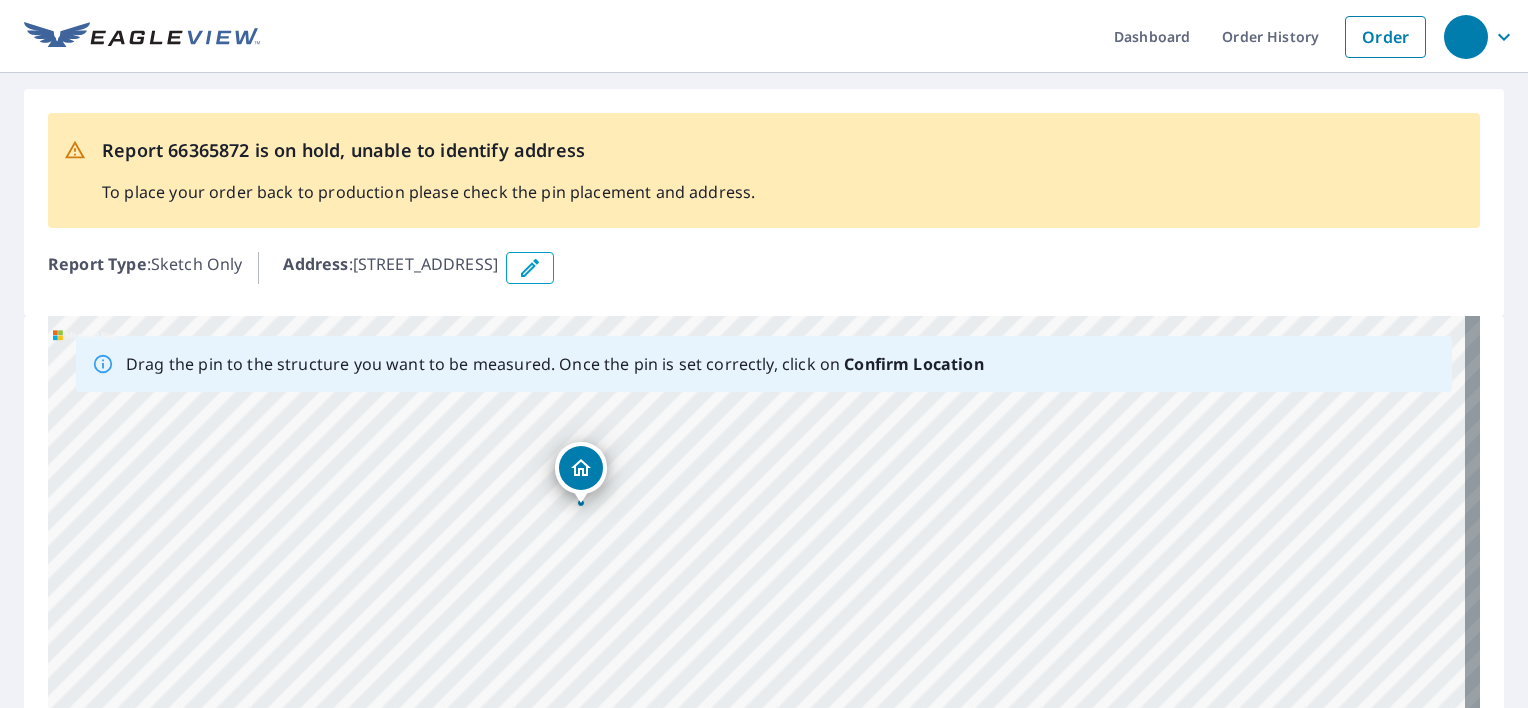 drag, startPoint x: 665, startPoint y: 588, endPoint x: 661, endPoint y: 658, distance: 70.11419 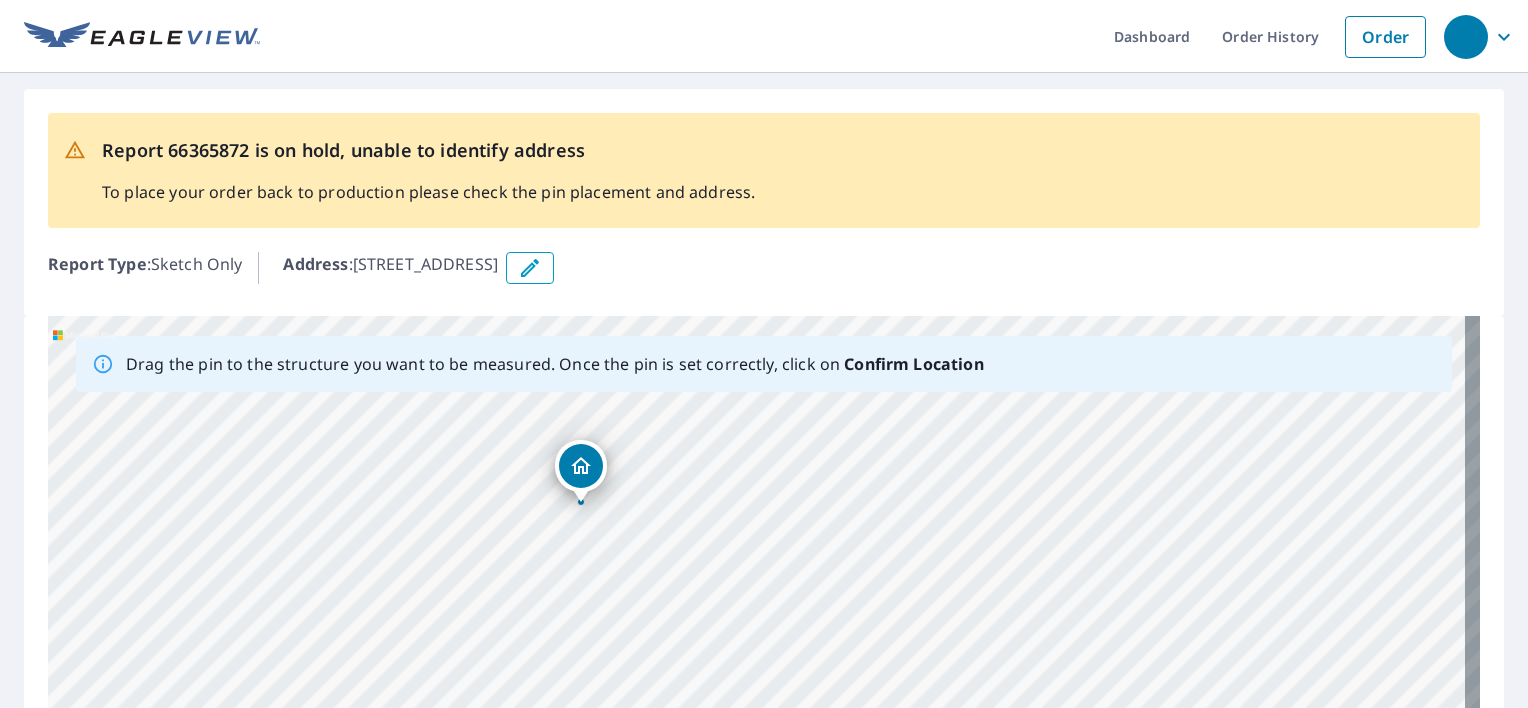 click on "[STREET_ADDRESS]" at bounding box center (764, 629) 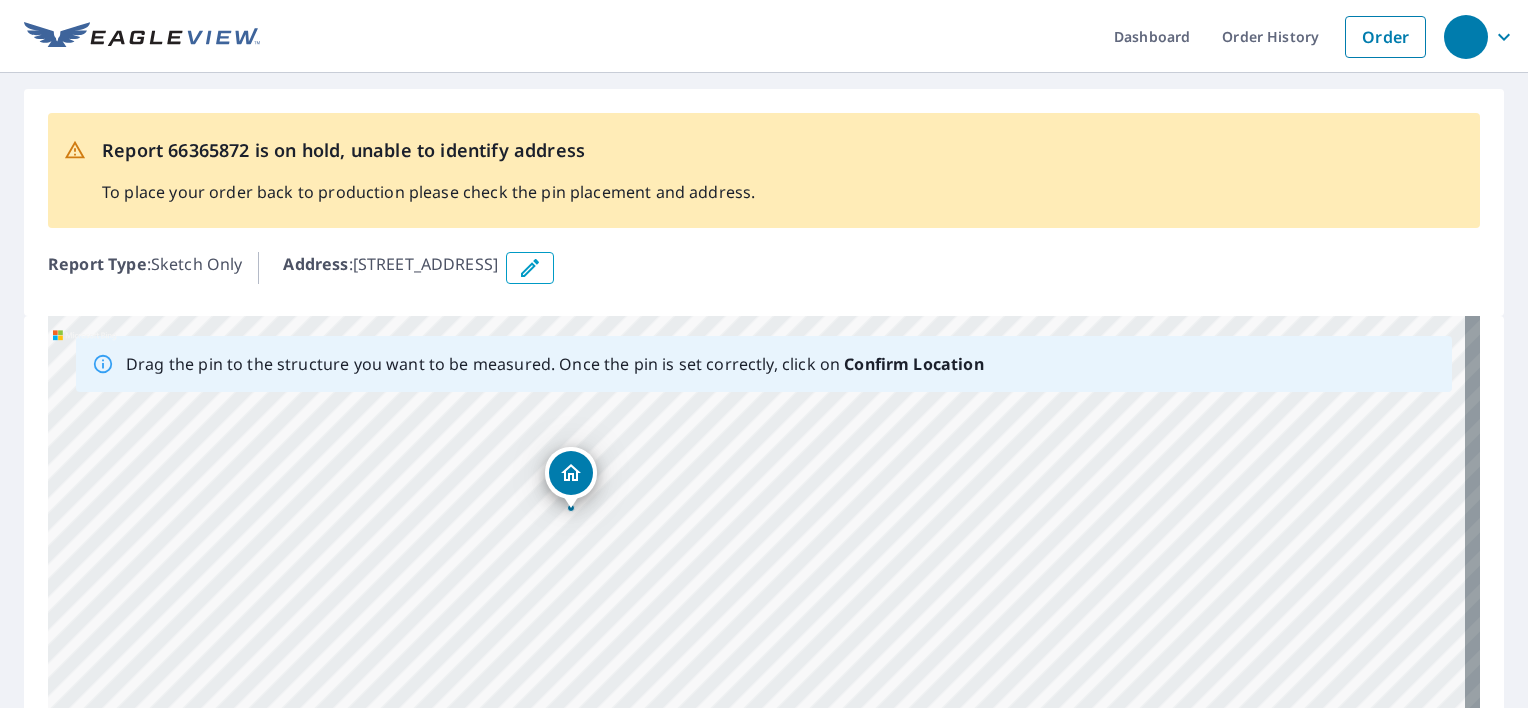 drag, startPoint x: 585, startPoint y: 472, endPoint x: 575, endPoint y: 474, distance: 10.198039 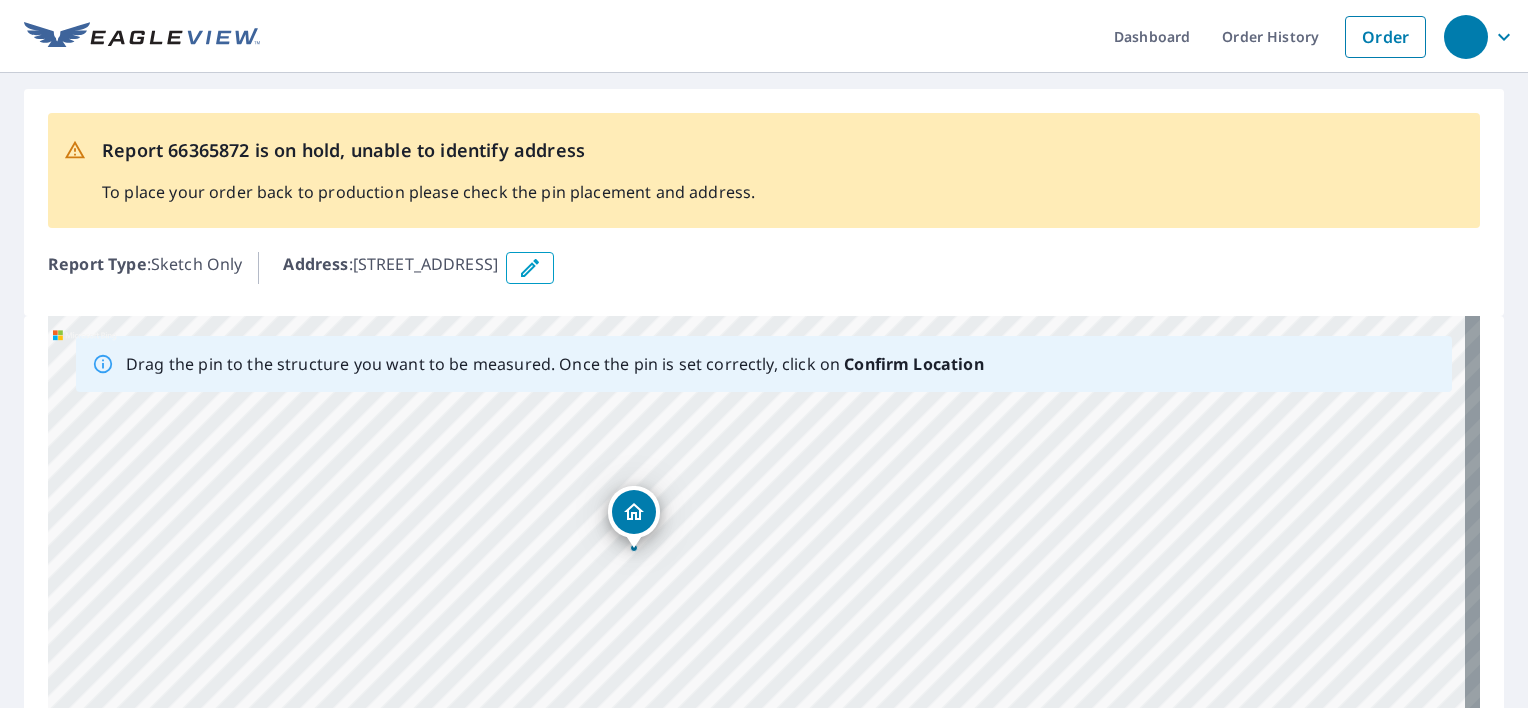 drag, startPoint x: 841, startPoint y: 620, endPoint x: 734, endPoint y: 564, distance: 120.76837 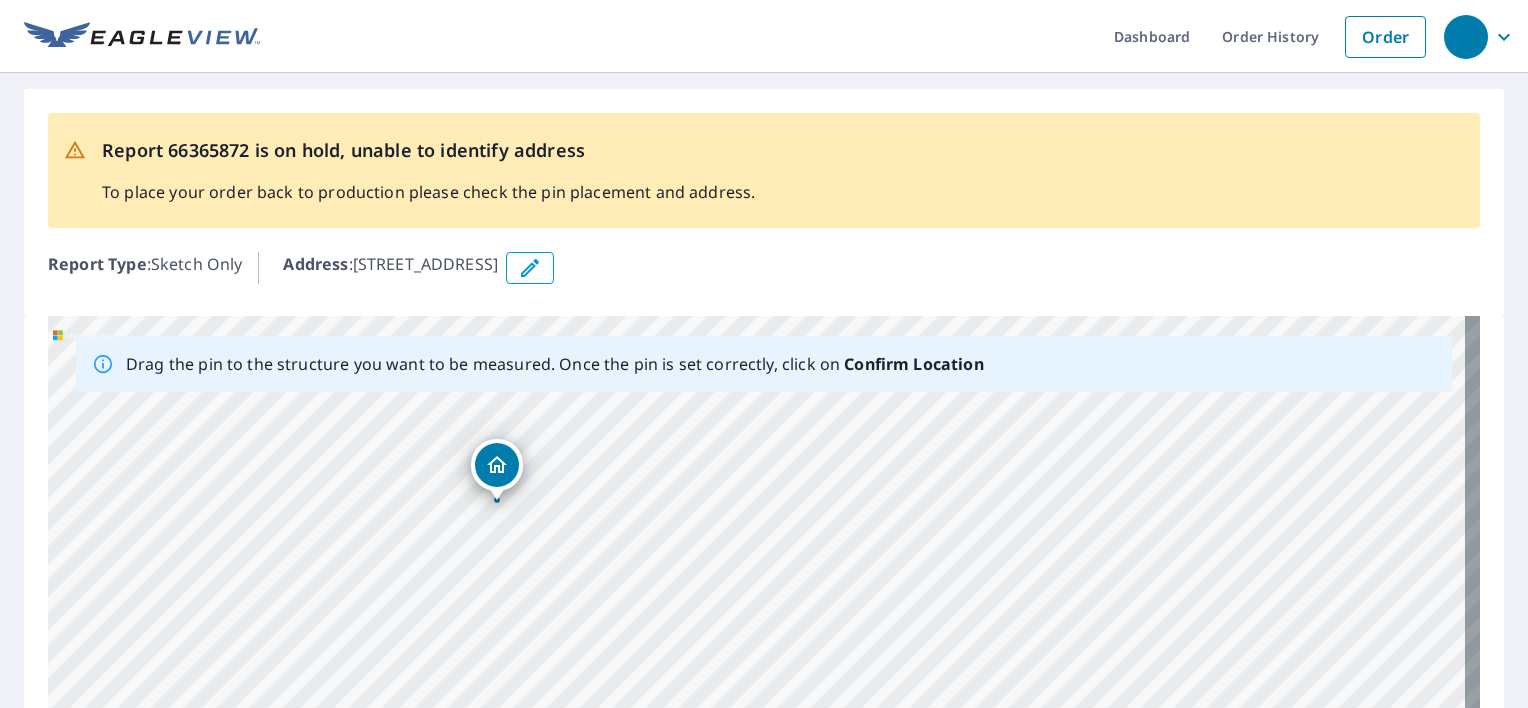 drag, startPoint x: 749, startPoint y: 508, endPoint x: 762, endPoint y: 400, distance: 108.779594 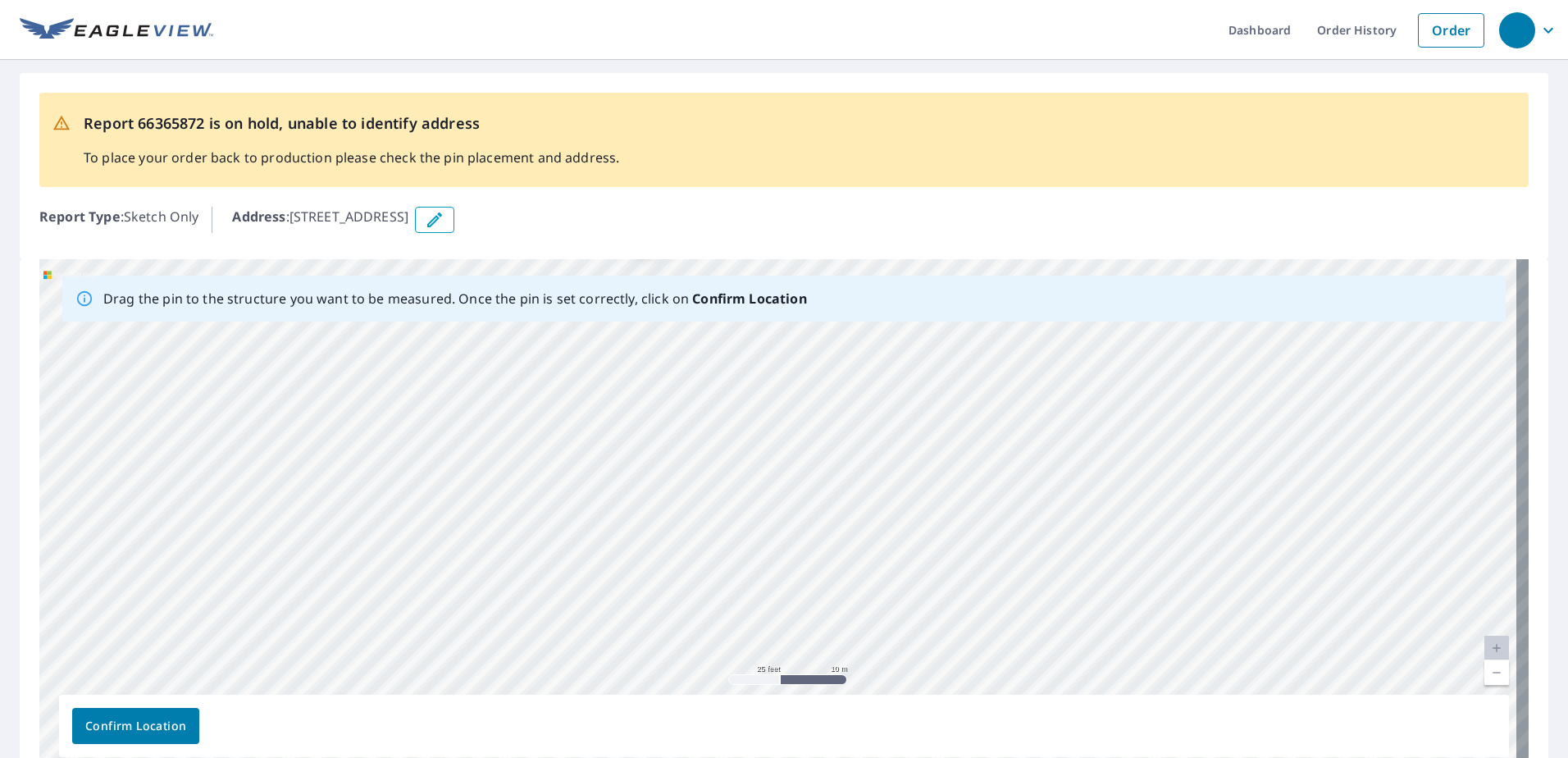 drag, startPoint x: 930, startPoint y: 533, endPoint x: 801, endPoint y: 277, distance: 286.66531 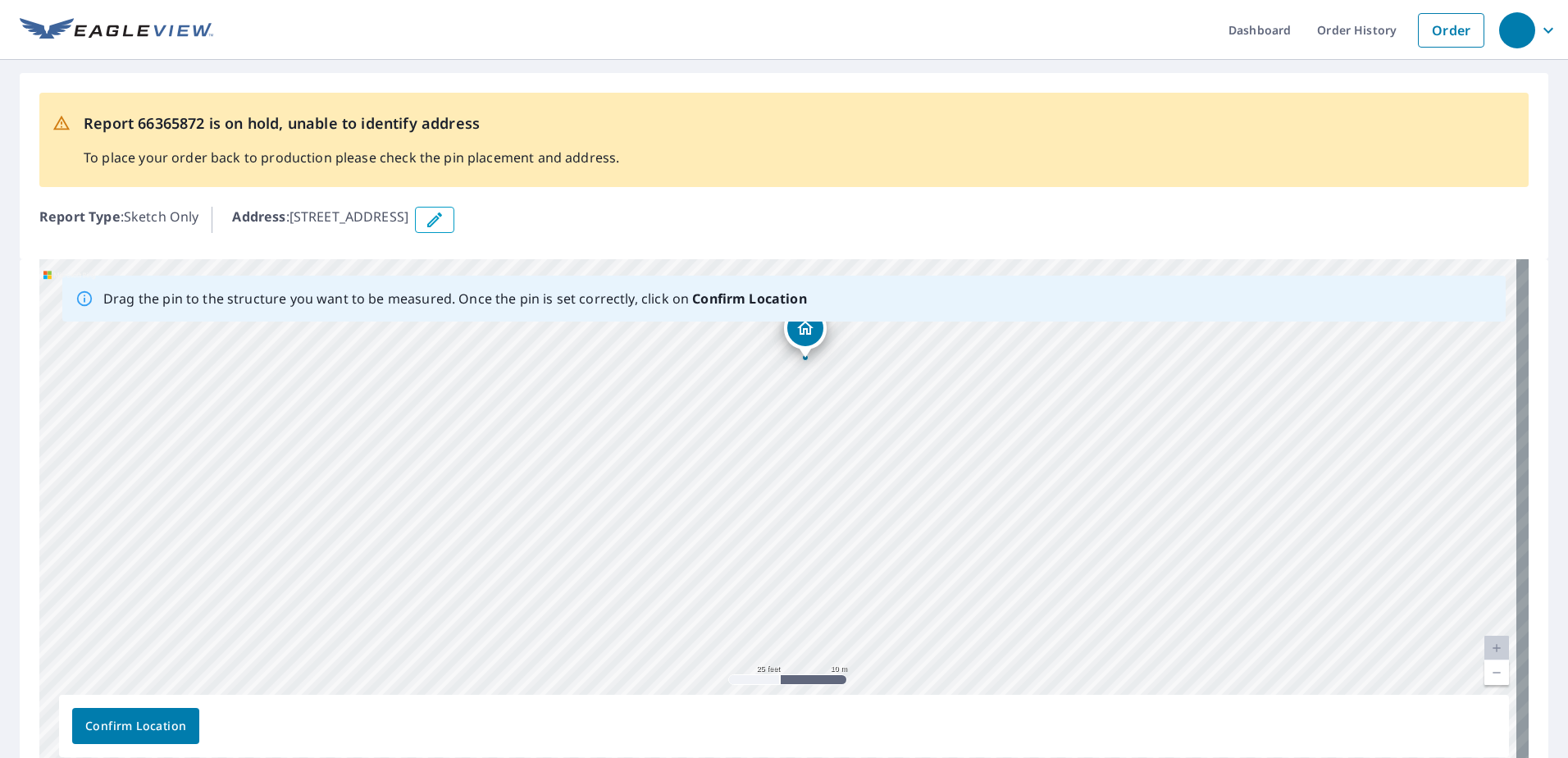 click on "[STREET_ADDRESS]" at bounding box center (784, 516) 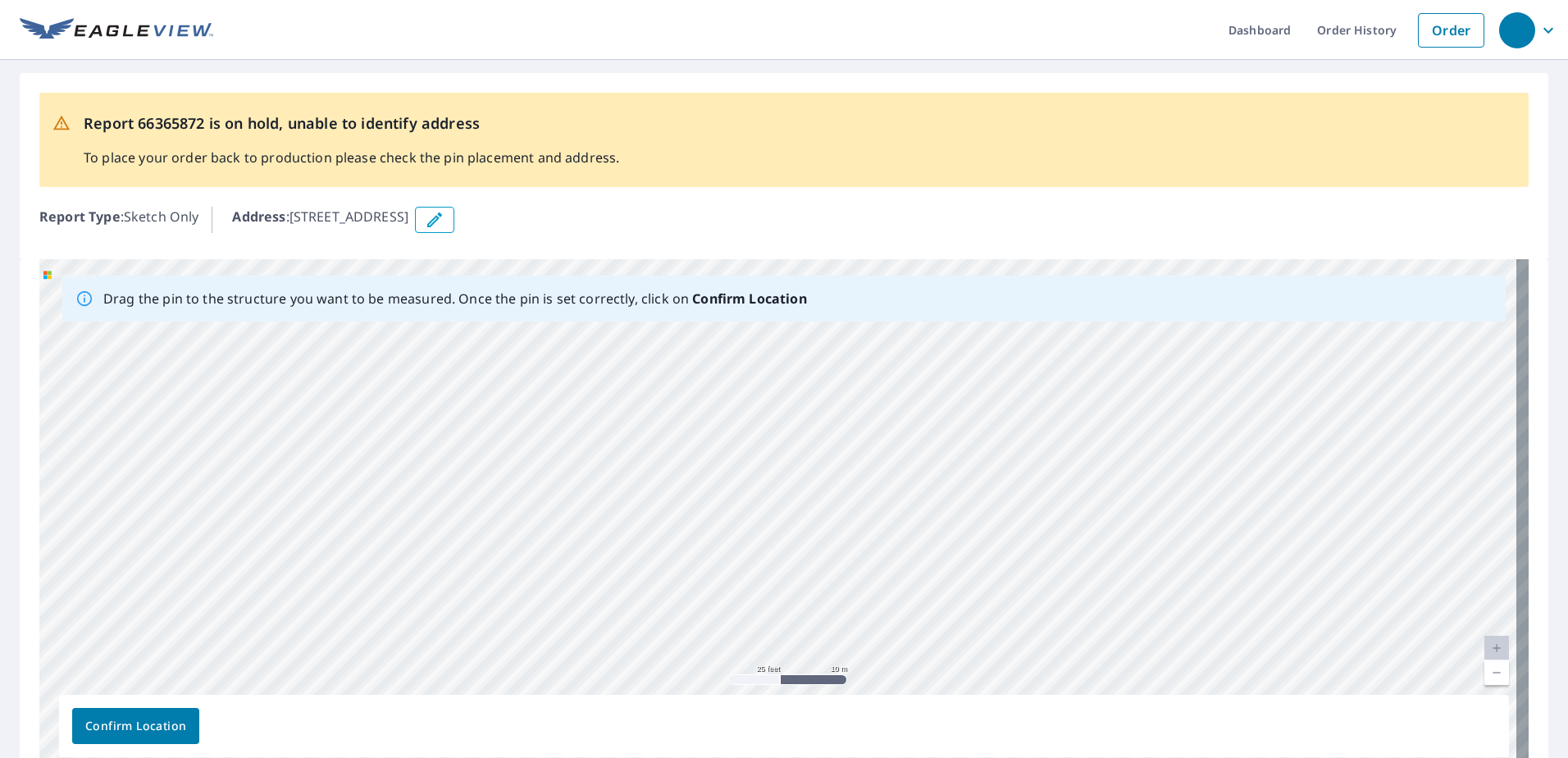 drag, startPoint x: 1132, startPoint y: 580, endPoint x: 1008, endPoint y: 431, distance: 193.84788 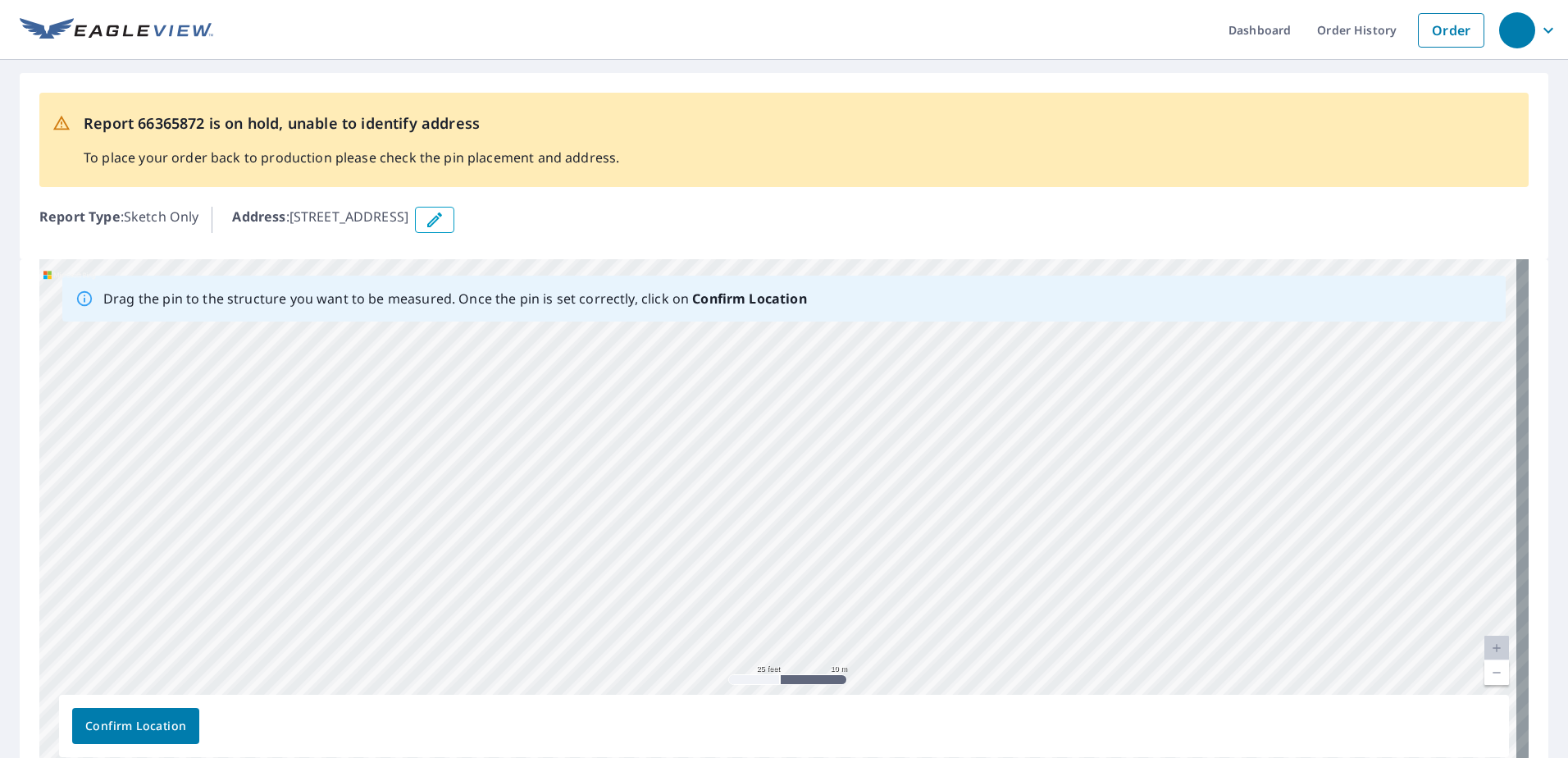 drag, startPoint x: 1073, startPoint y: 559, endPoint x: 1018, endPoint y: 407, distance: 161.6447 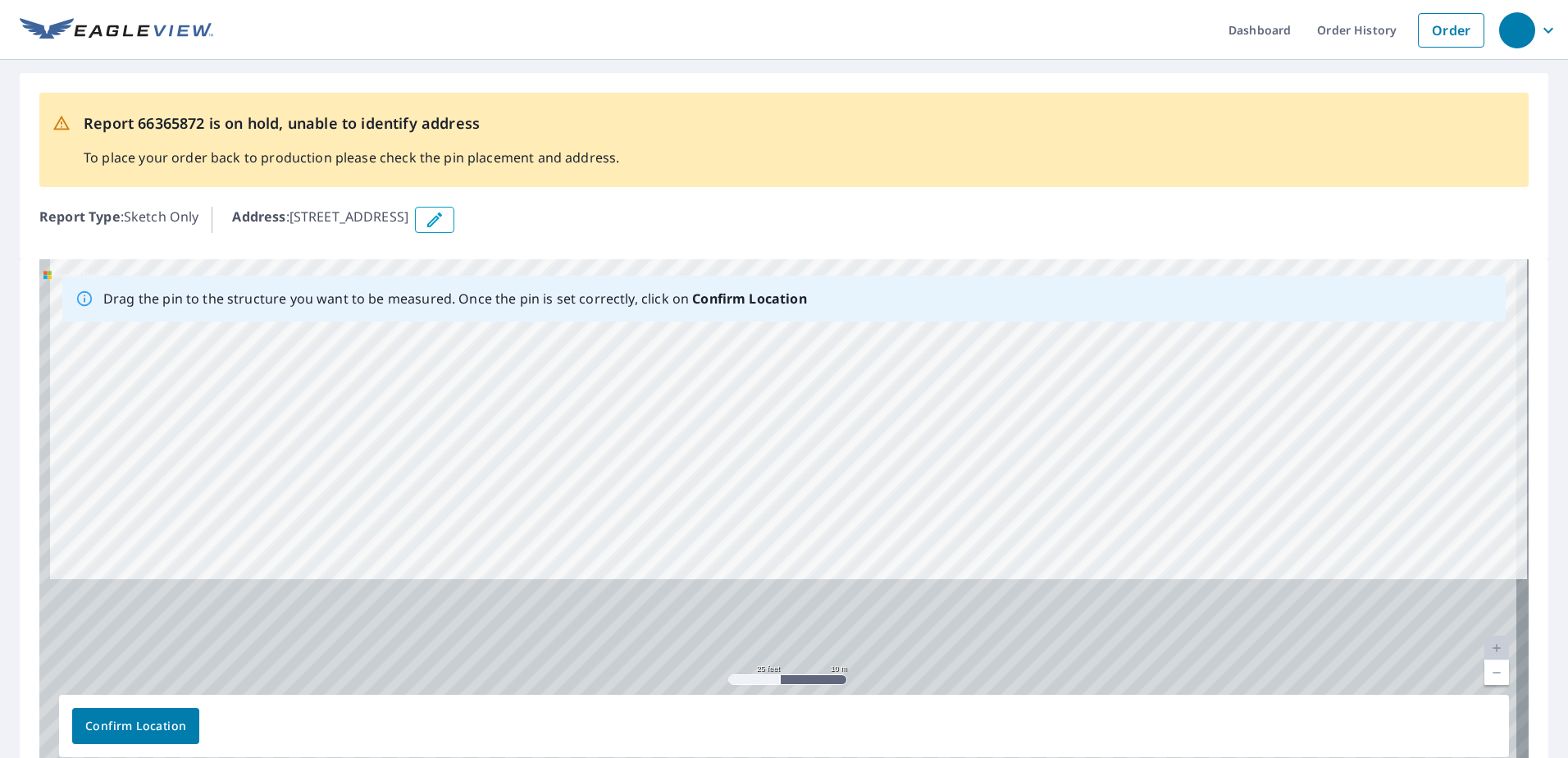 drag, startPoint x: 961, startPoint y: 574, endPoint x: 964, endPoint y: 336, distance: 238.0189 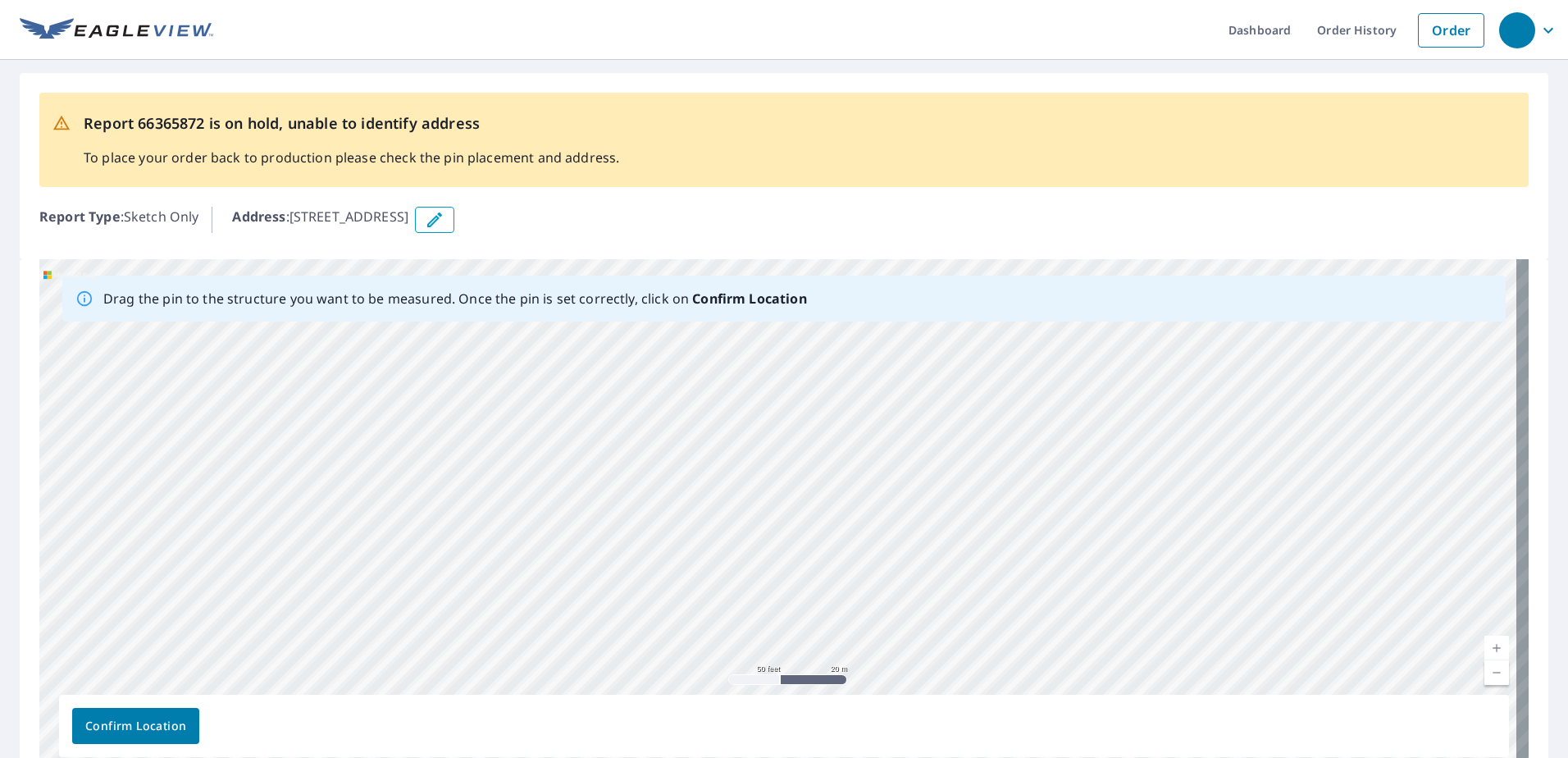 drag, startPoint x: 951, startPoint y: 597, endPoint x: 958, endPoint y: 631, distance: 34.71311 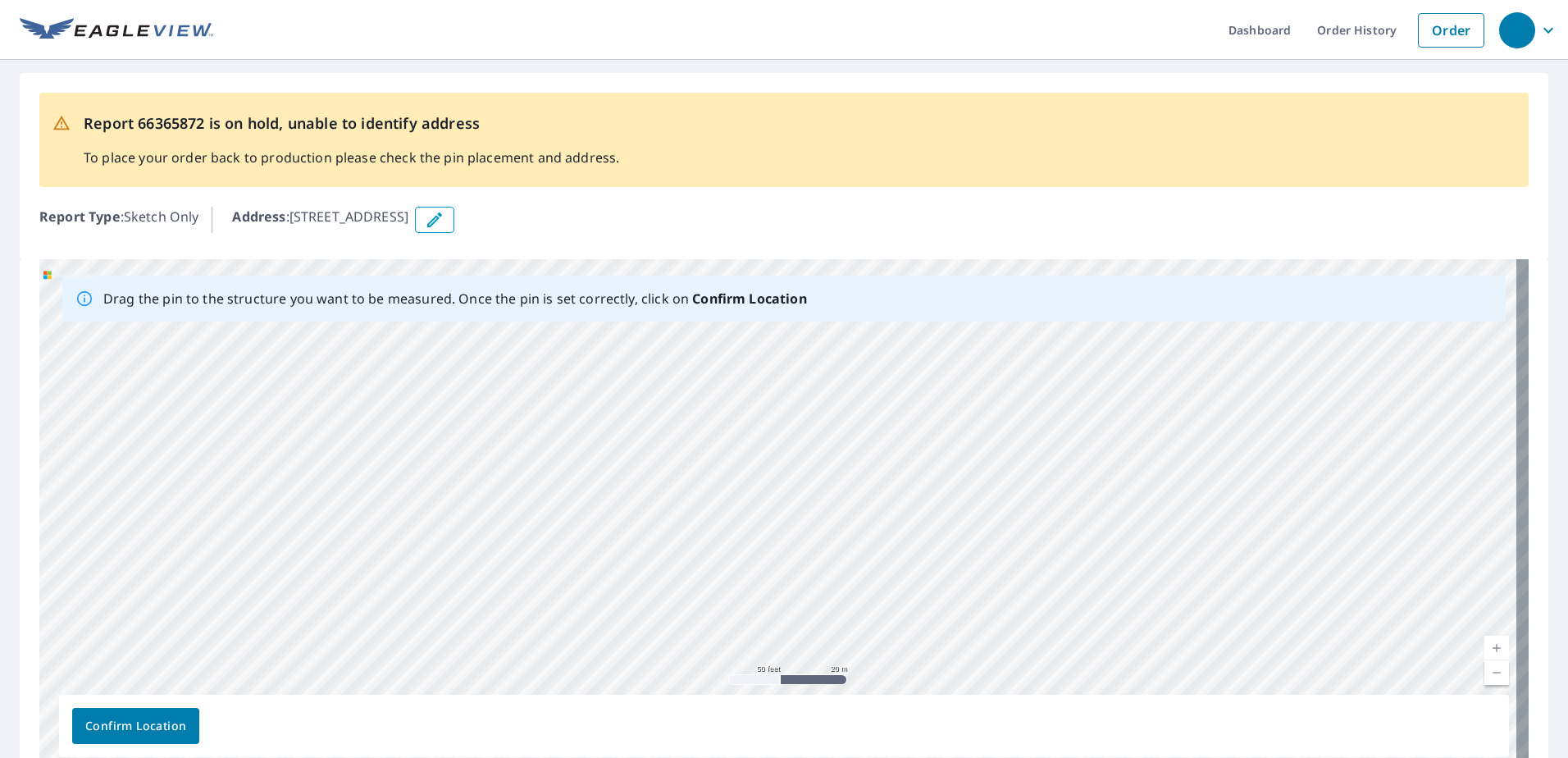 drag, startPoint x: 945, startPoint y: 462, endPoint x: 915, endPoint y: 688, distance: 227.98246 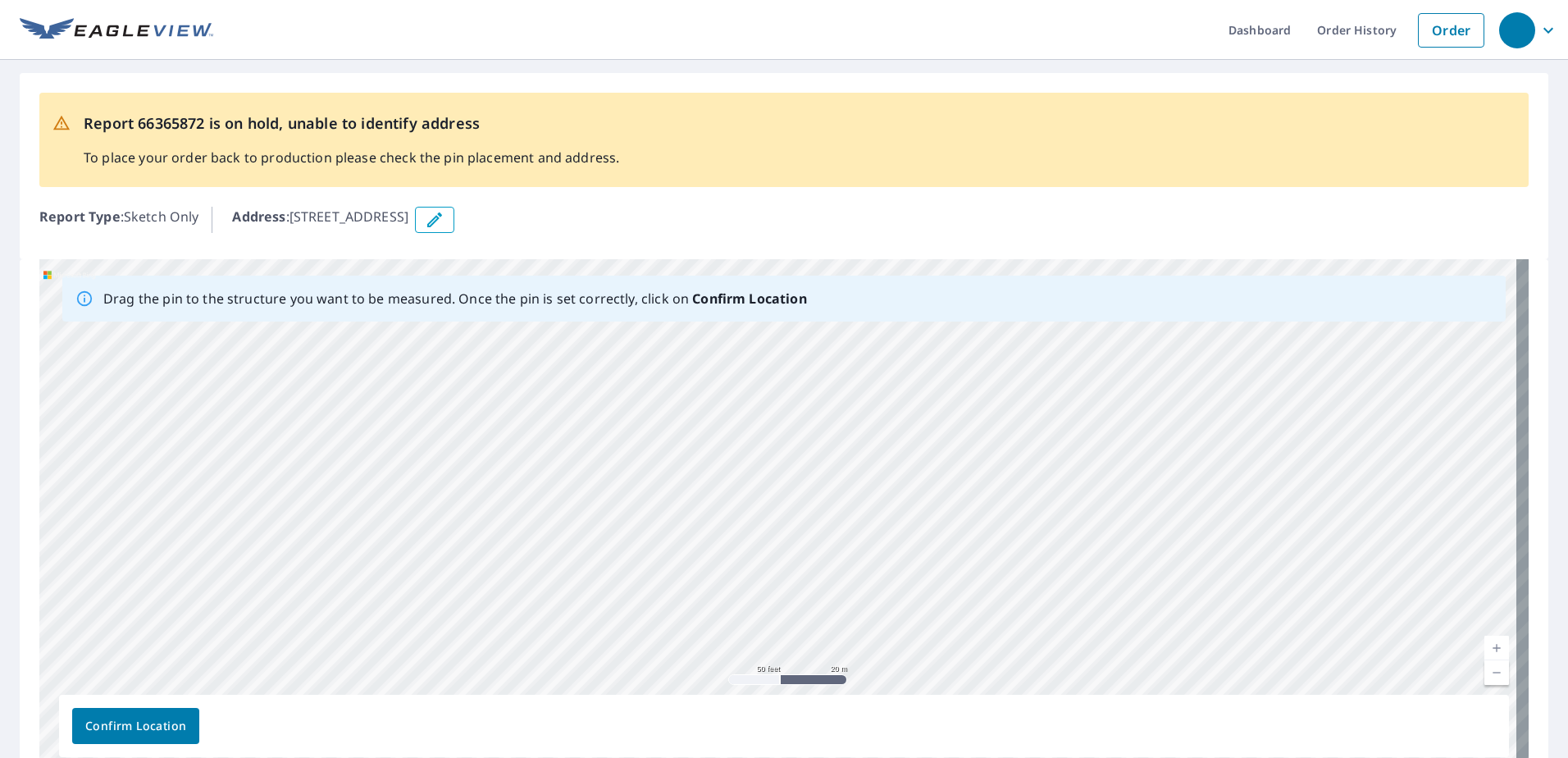 drag, startPoint x: 921, startPoint y: 476, endPoint x: 896, endPoint y: 723, distance: 248.26196 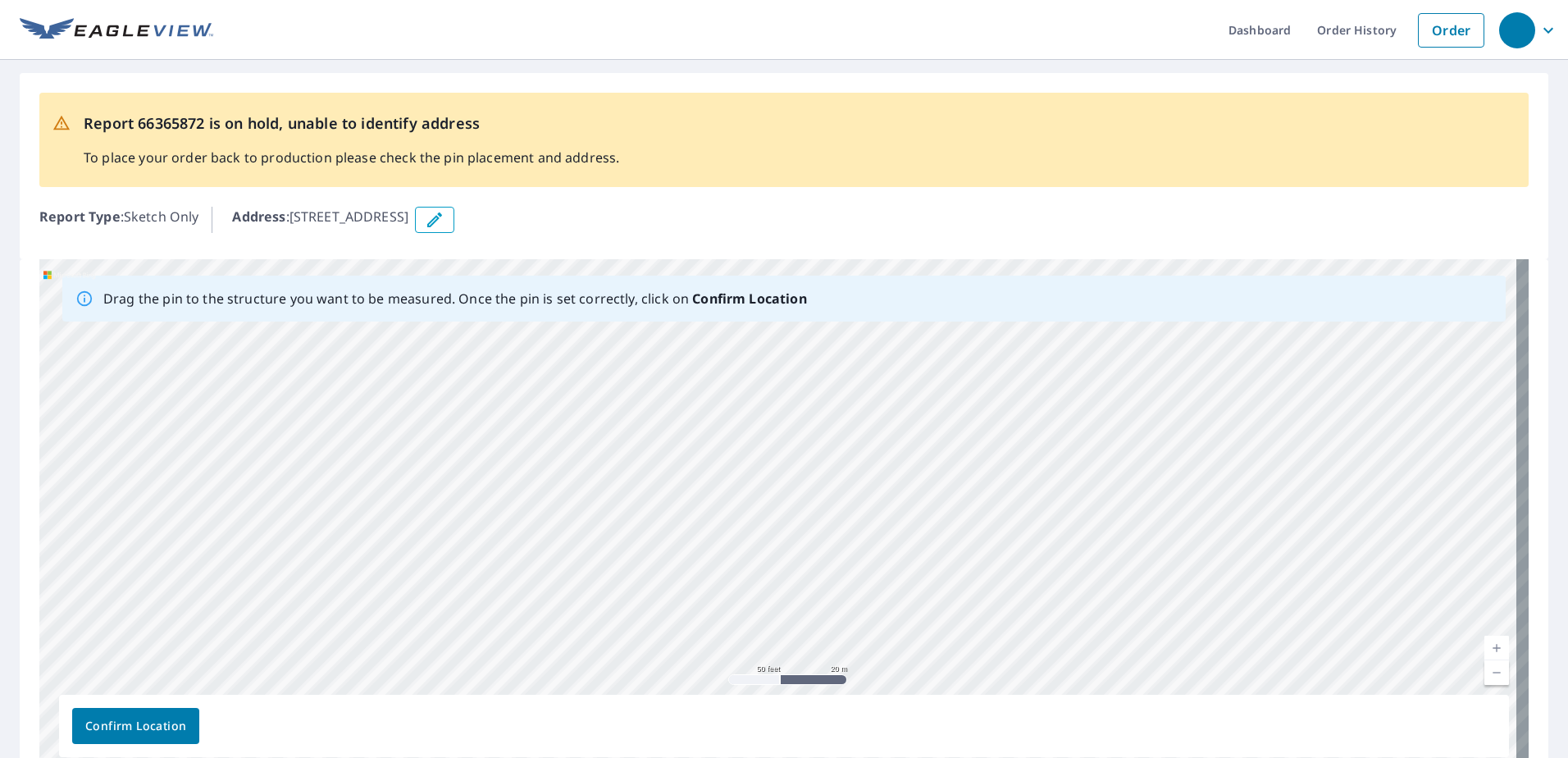 drag, startPoint x: 894, startPoint y: 391, endPoint x: 895, endPoint y: 642, distance: 251.00199 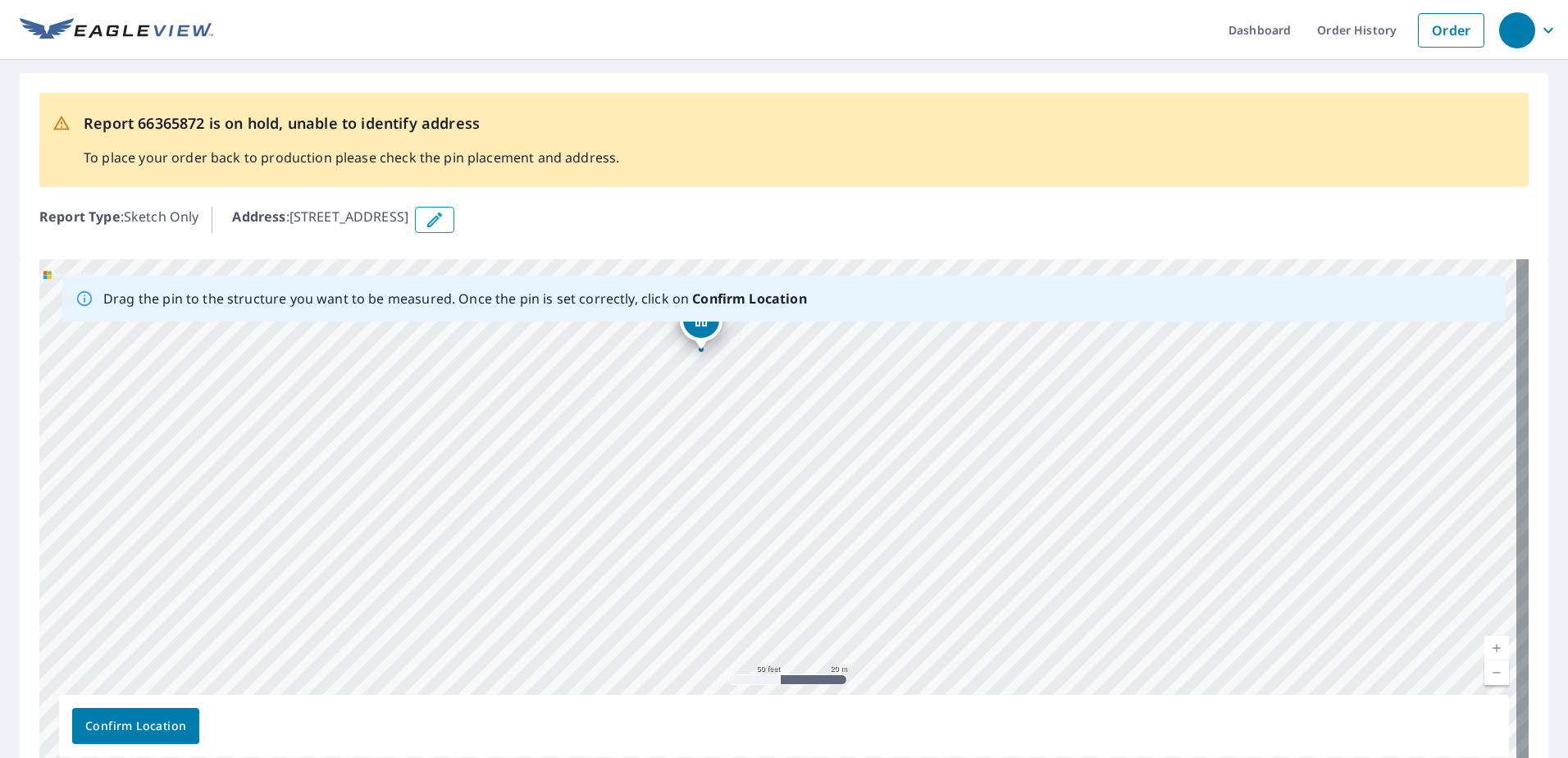 drag, startPoint x: 902, startPoint y: 407, endPoint x: 884, endPoint y: 679, distance: 272.59494 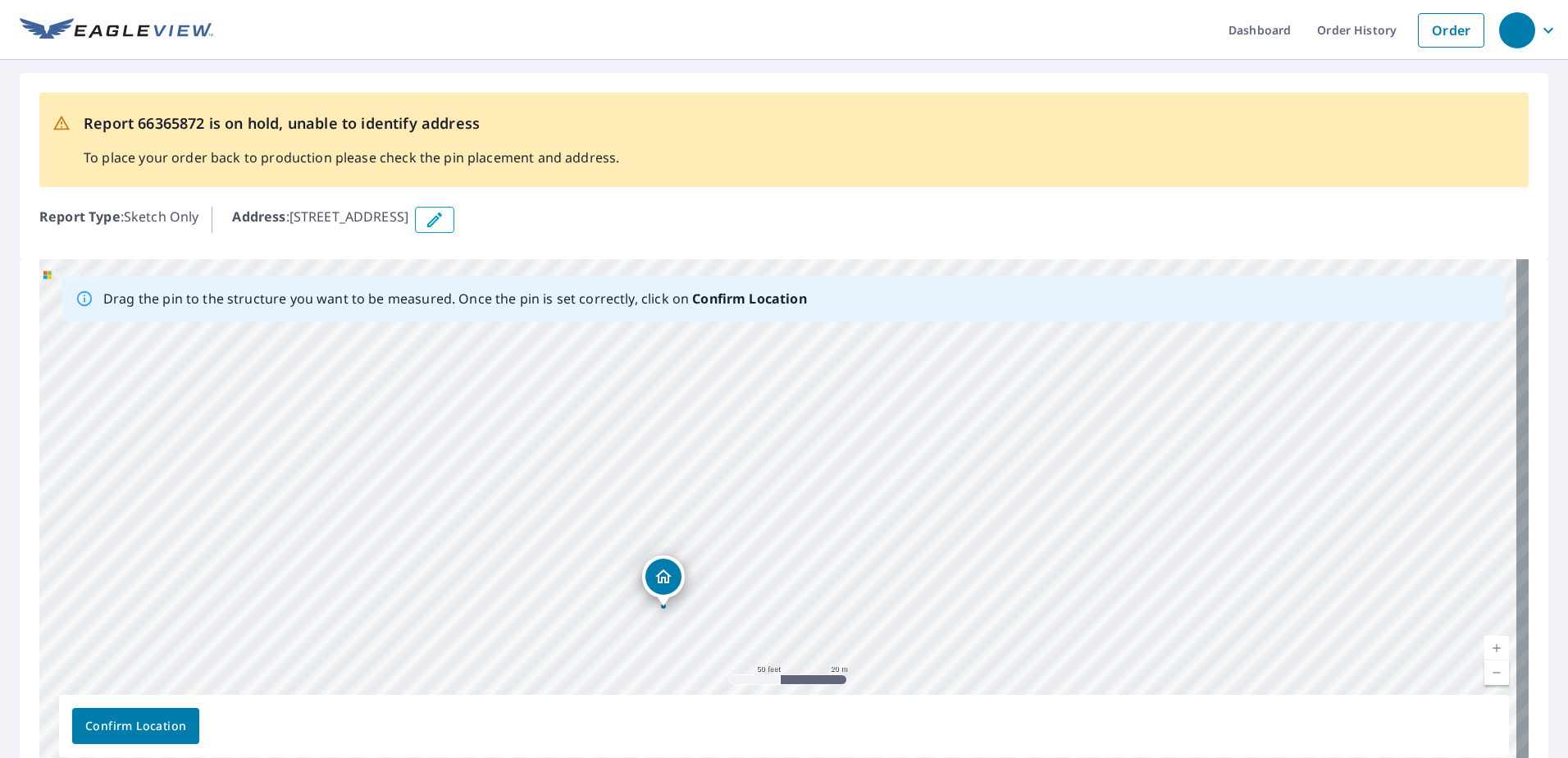 drag, startPoint x: 864, startPoint y: 416, endPoint x: 826, endPoint y: 665, distance: 251.88291 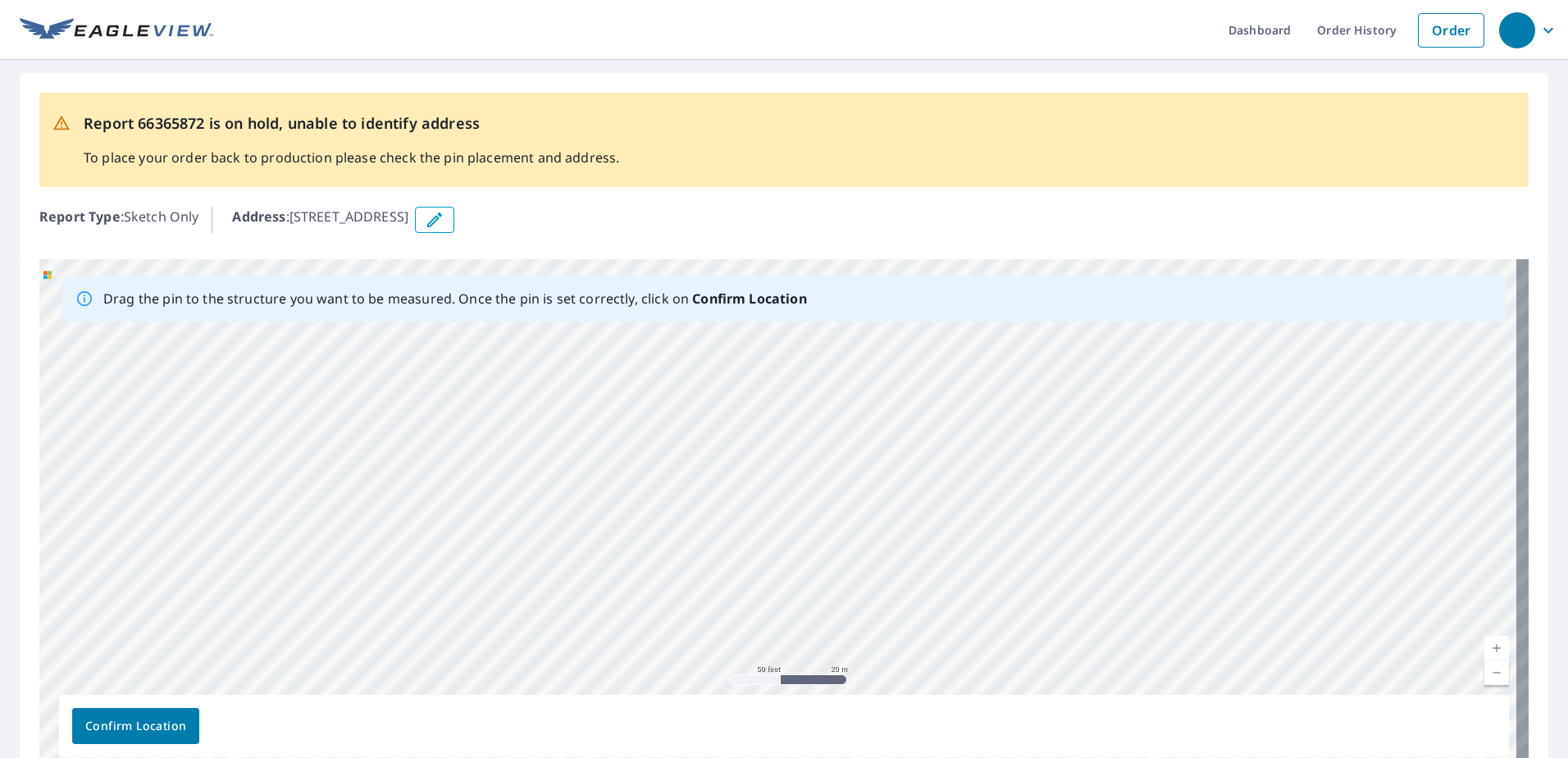 drag, startPoint x: 837, startPoint y: 421, endPoint x: 818, endPoint y: 678, distance: 257.7014 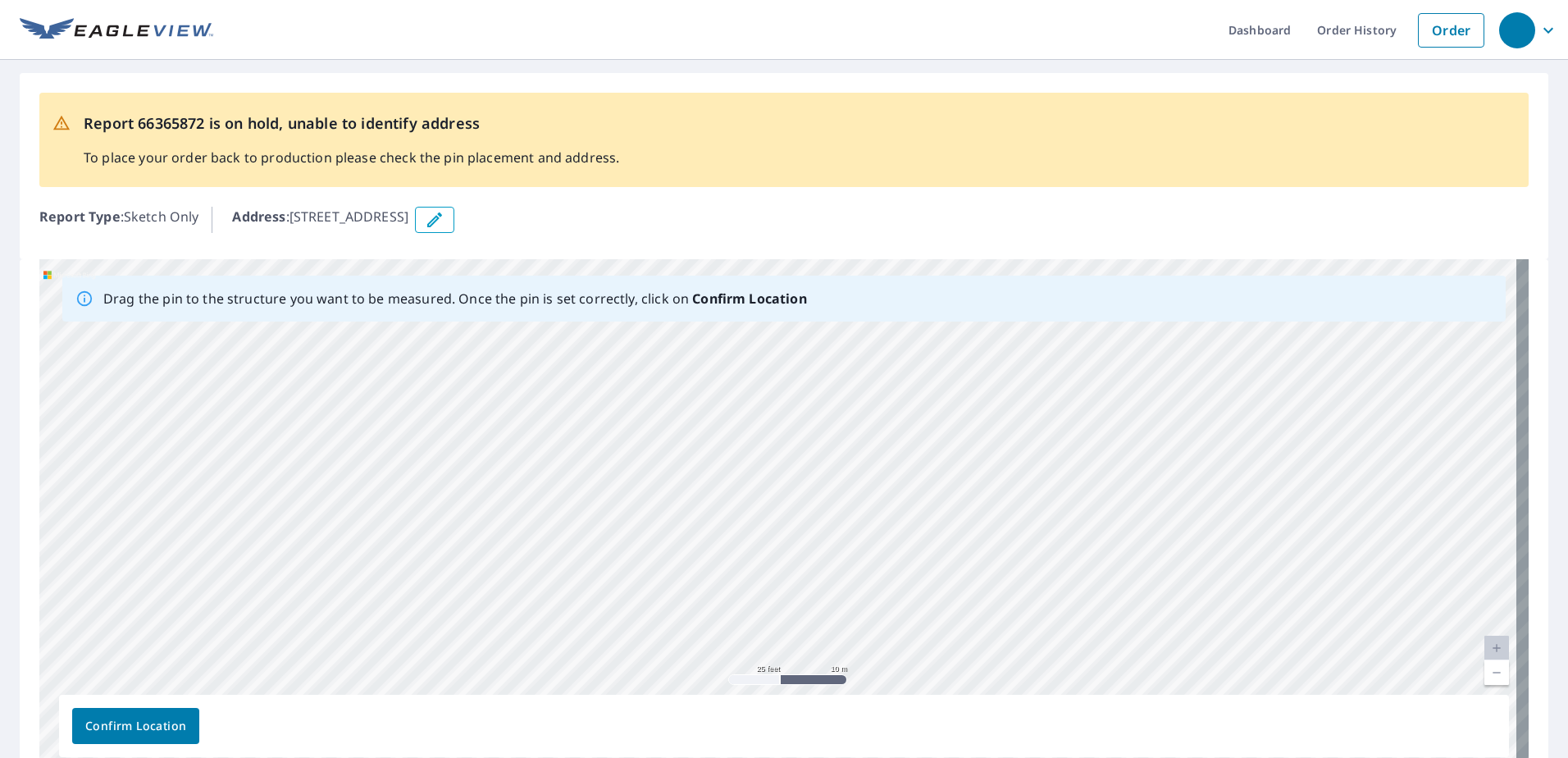 drag, startPoint x: 805, startPoint y: 608, endPoint x: 992, endPoint y: 747, distance: 233.0021 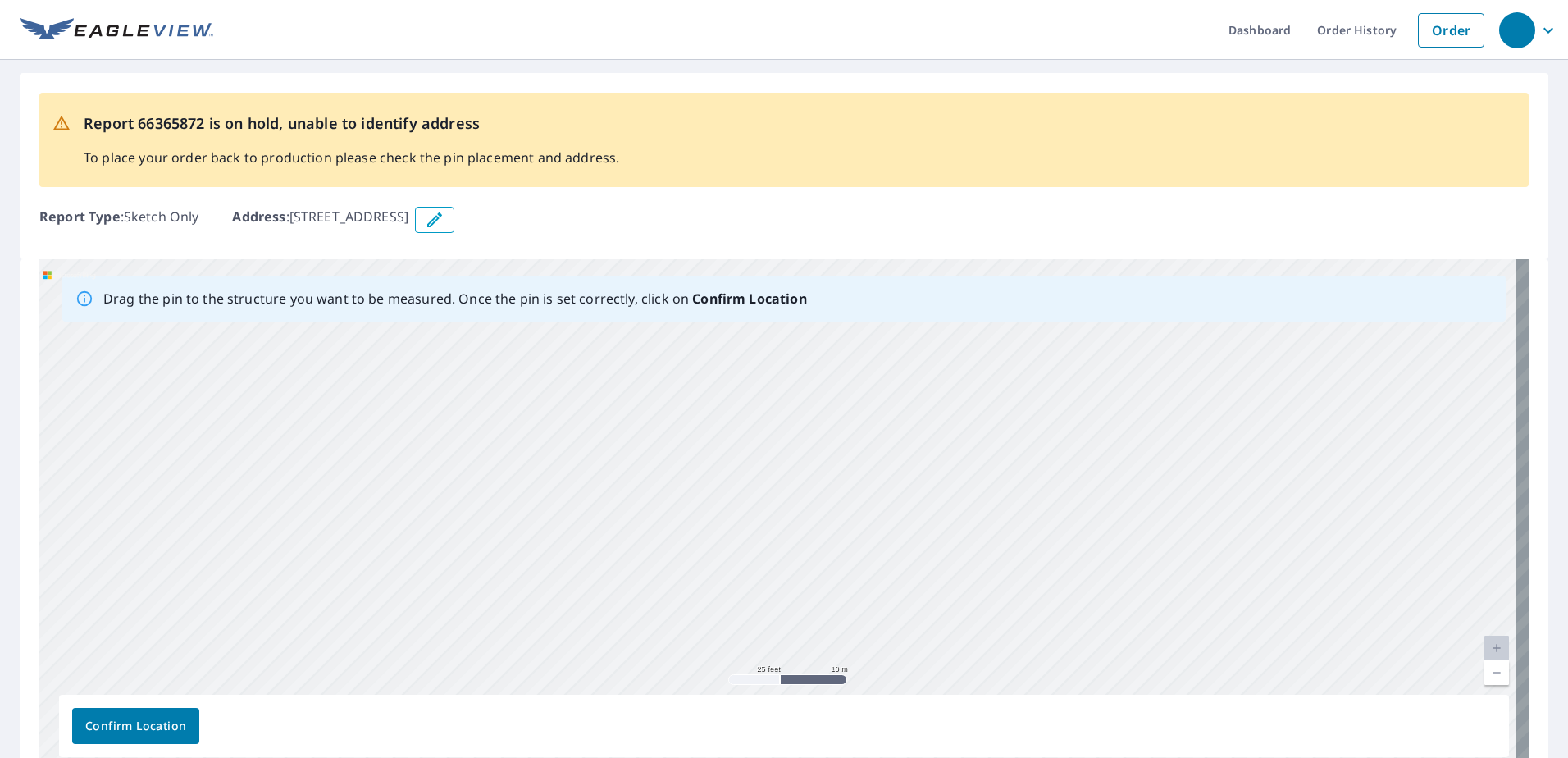 drag, startPoint x: 833, startPoint y: 461, endPoint x: 832, endPoint y: 358, distance: 103.005 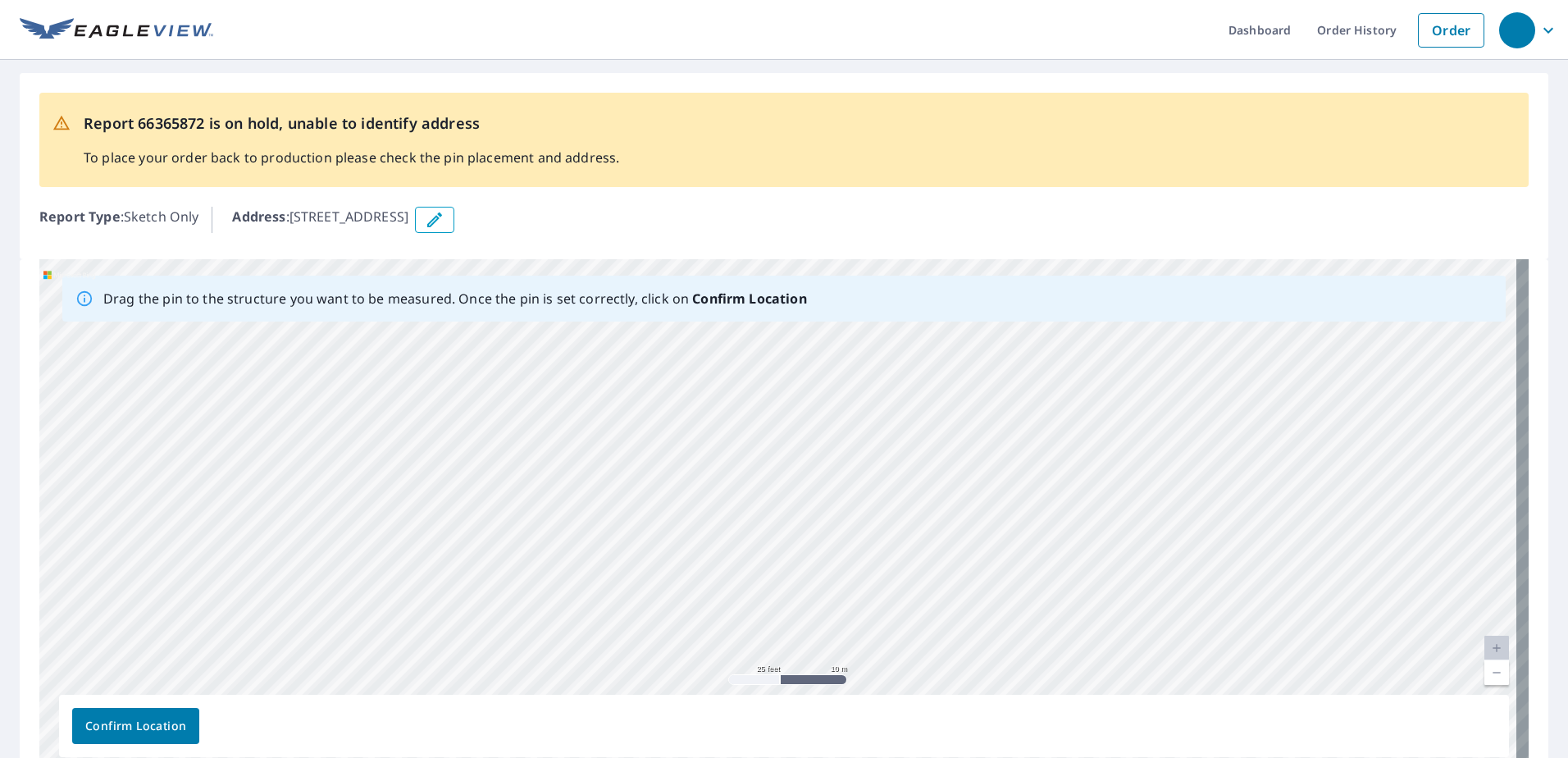 drag, startPoint x: 831, startPoint y: 600, endPoint x: 825, endPoint y: 470, distance: 130.13839 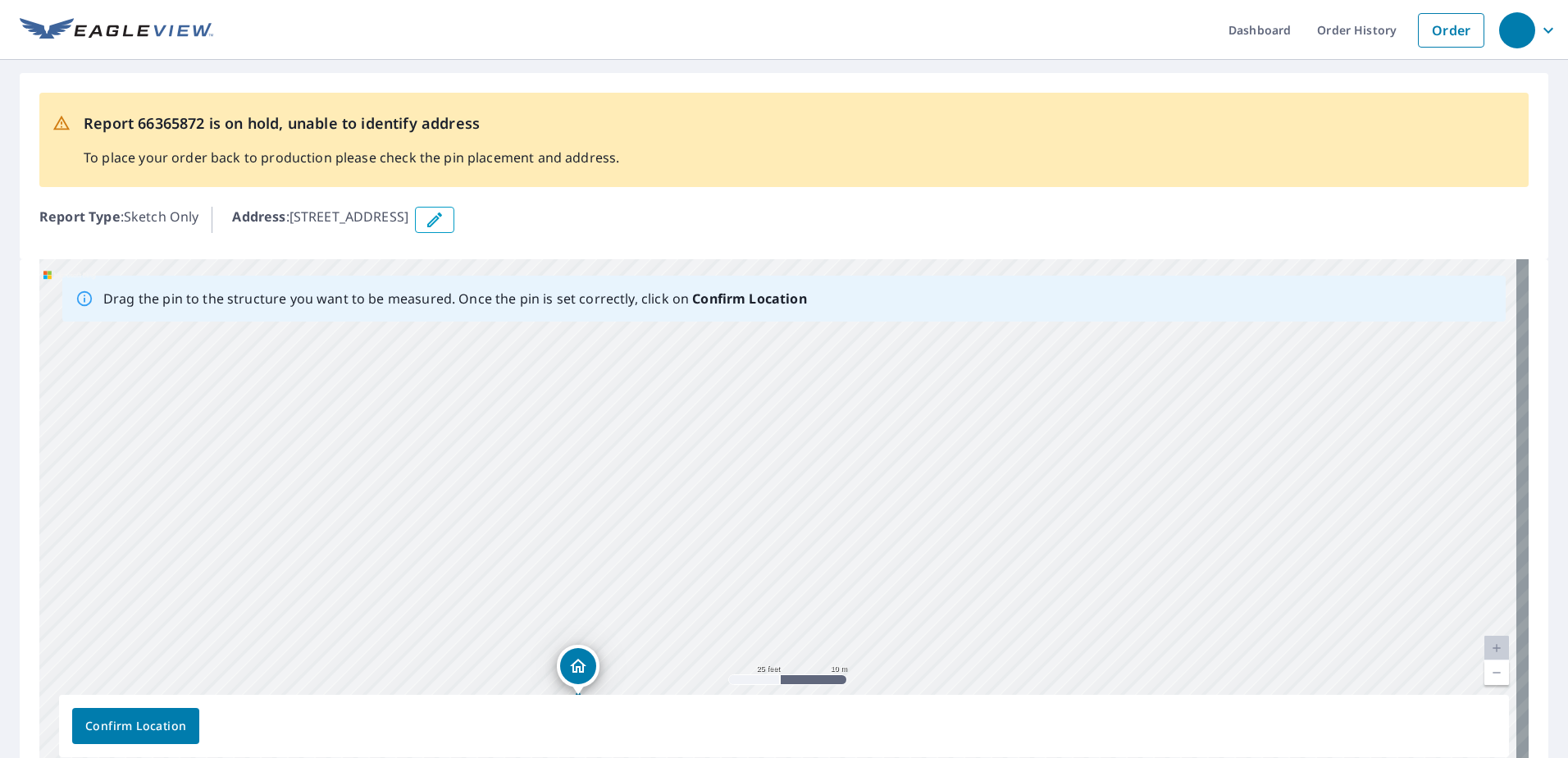 drag, startPoint x: 824, startPoint y: 607, endPoint x: 843, endPoint y: 349, distance: 258.69867 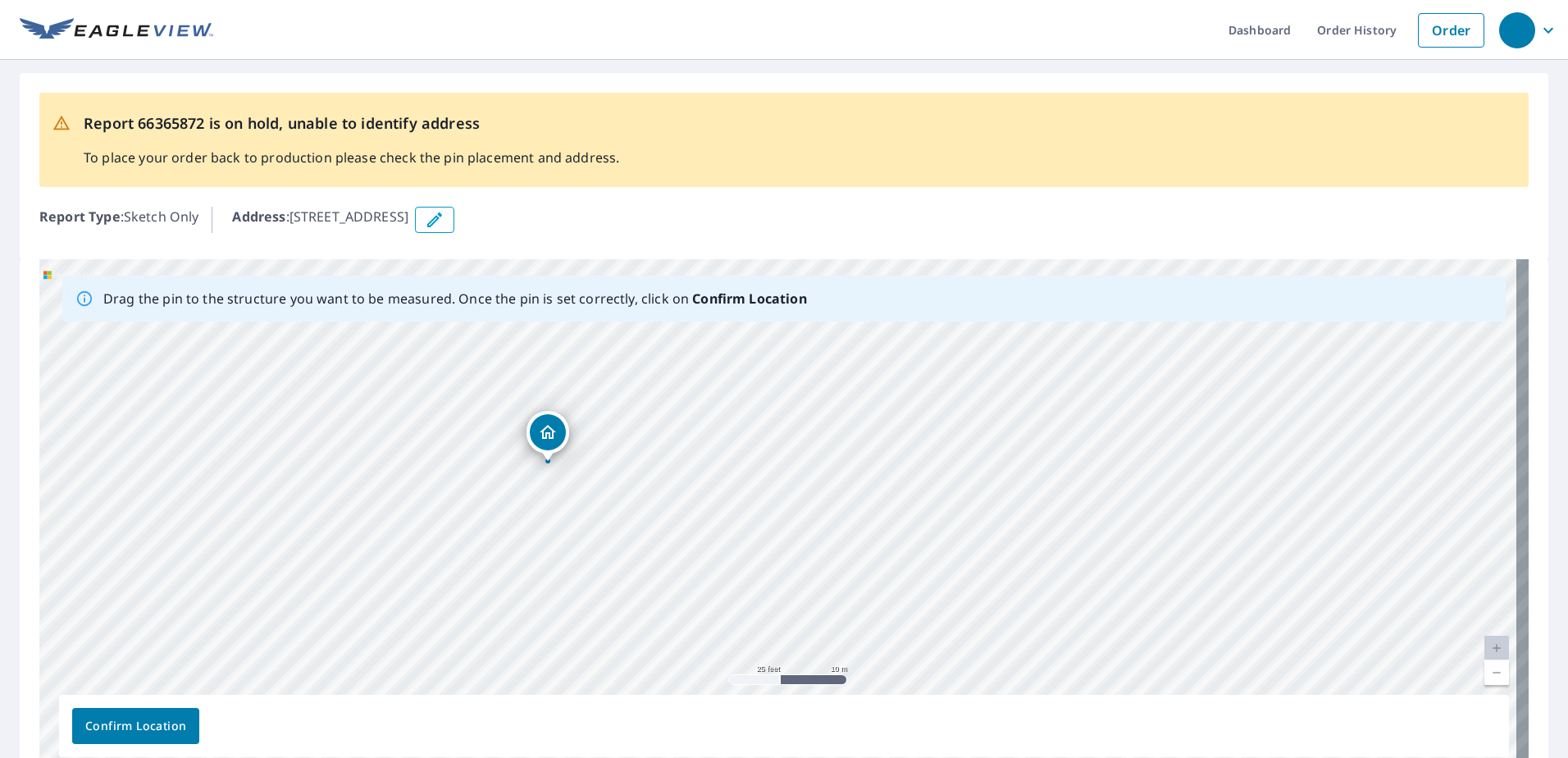 drag, startPoint x: 833, startPoint y: 540, endPoint x: 785, endPoint y: 272, distance: 272.26458 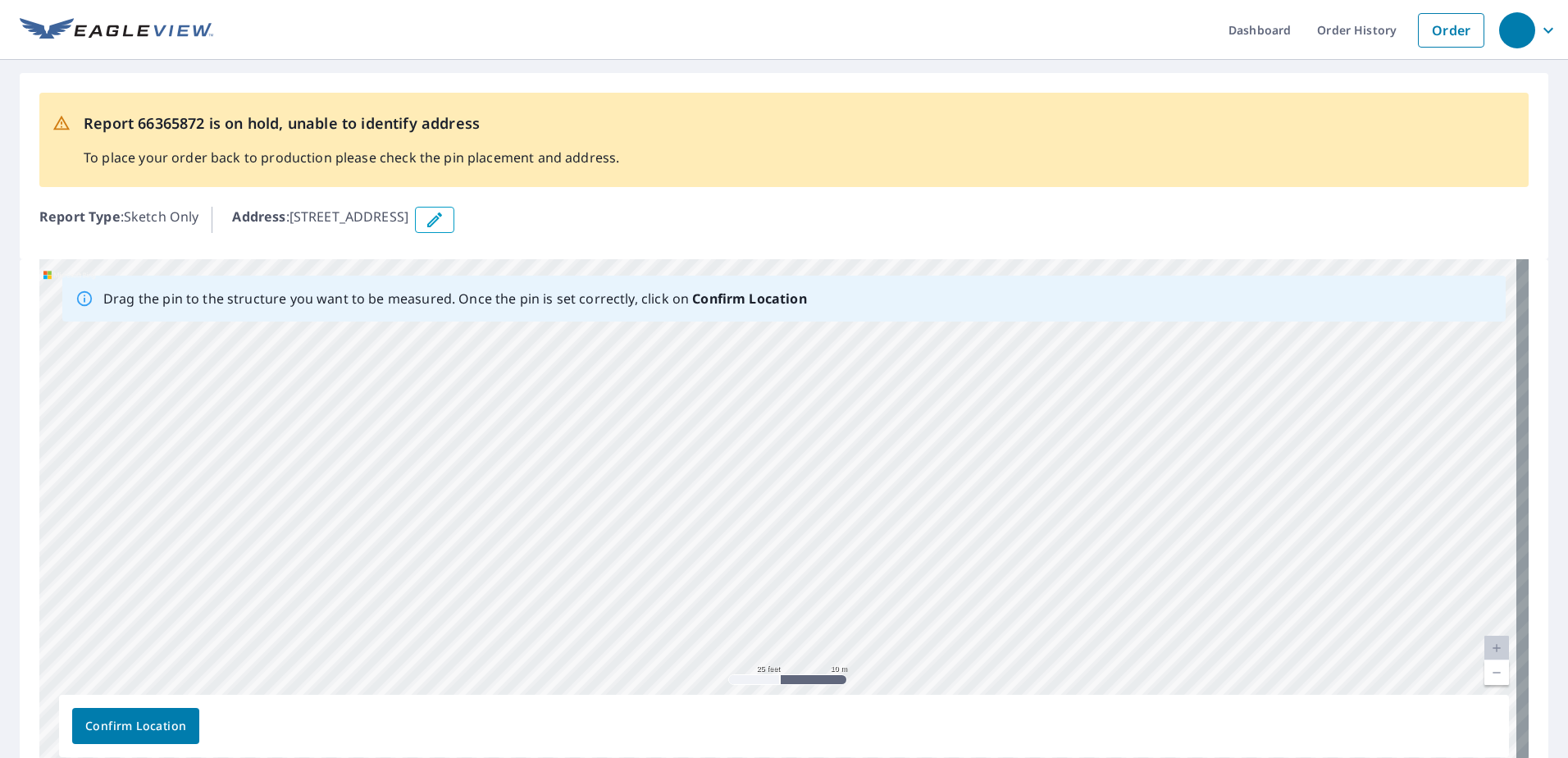 drag, startPoint x: 795, startPoint y: 617, endPoint x: 804, endPoint y: 383, distance: 234.173 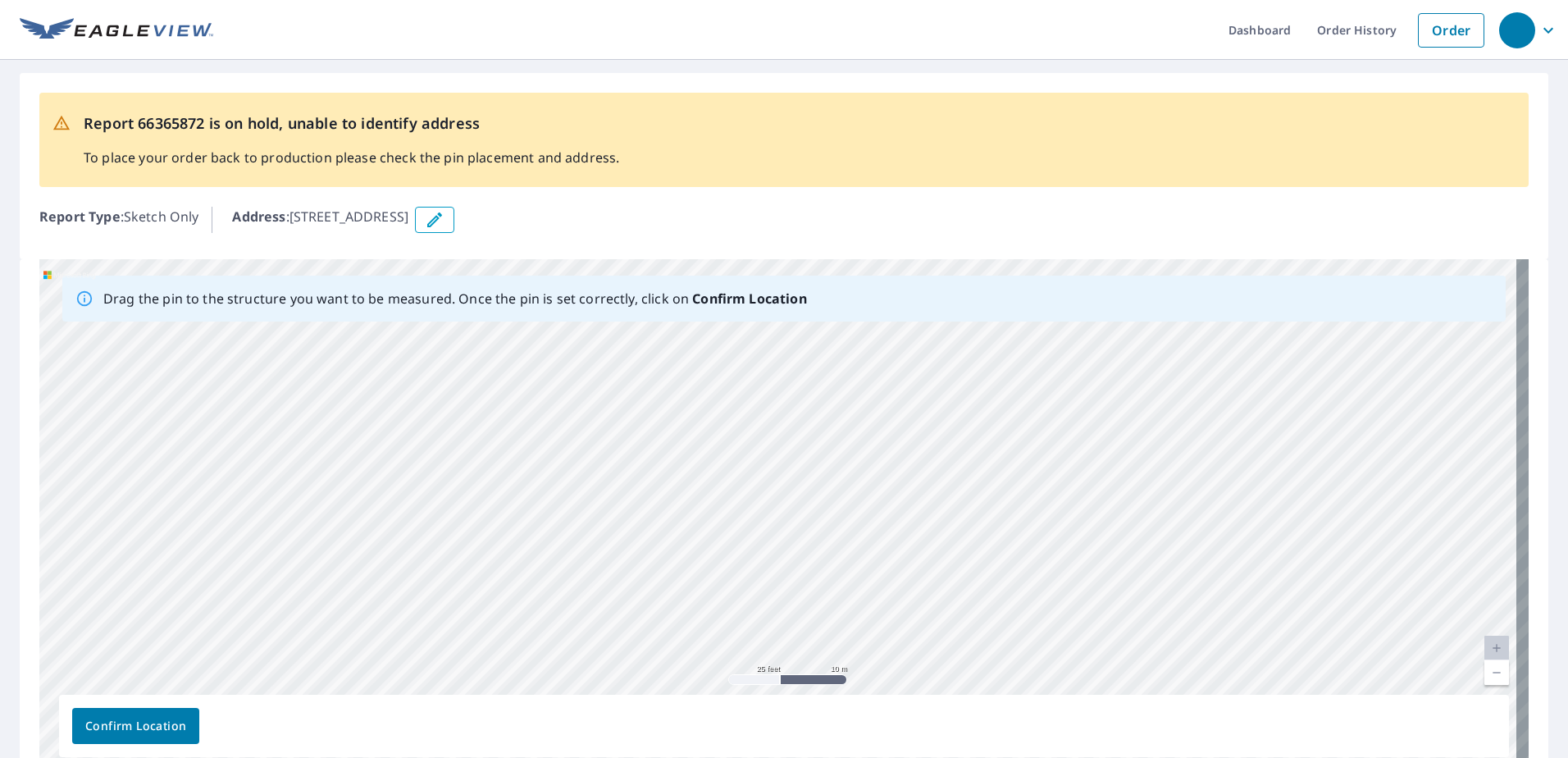 drag, startPoint x: 788, startPoint y: 623, endPoint x: 809, endPoint y: 398, distance: 225.97788 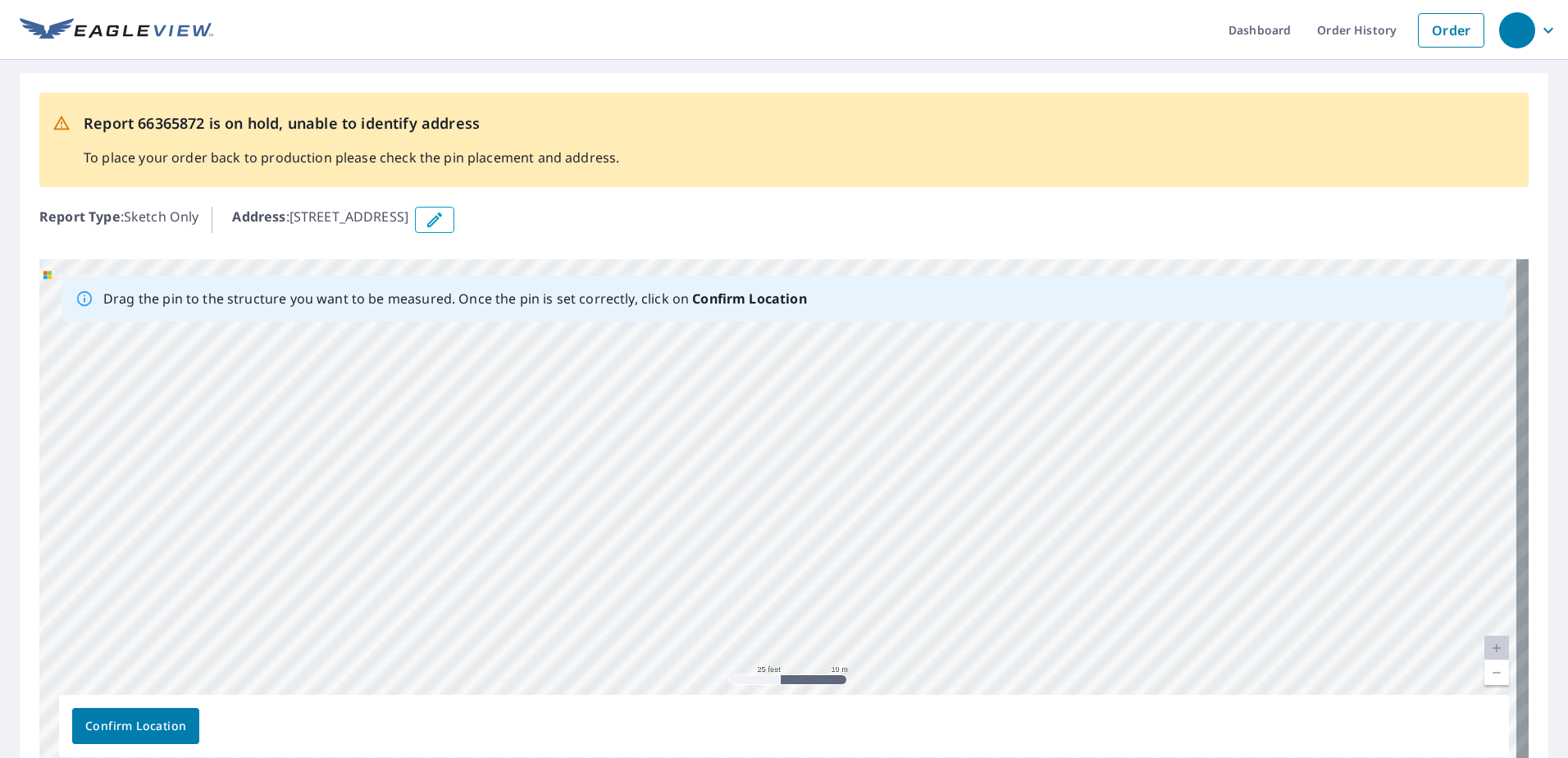 drag, startPoint x: 818, startPoint y: 568, endPoint x: 820, endPoint y: 376, distance: 192.01042 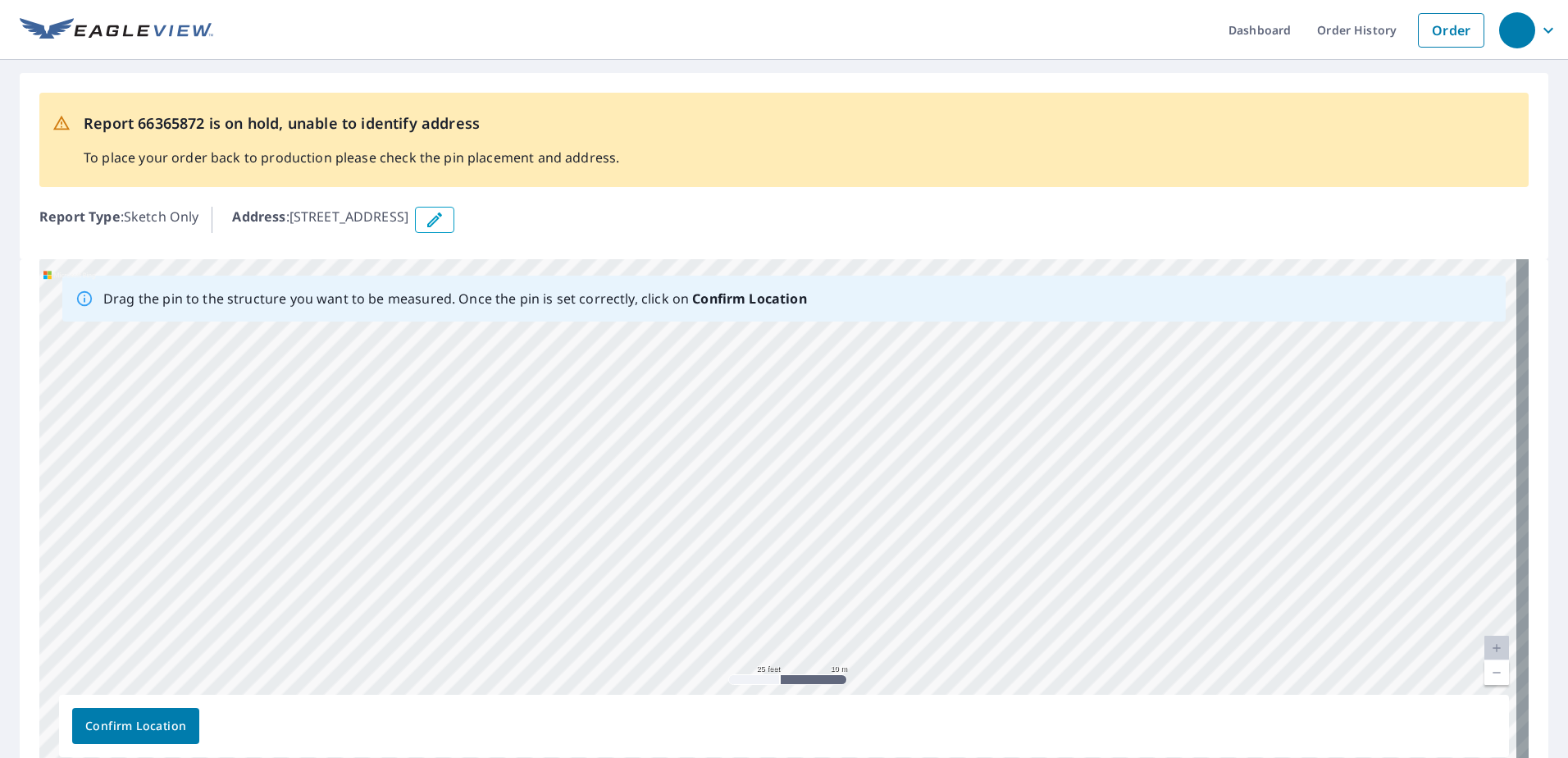 drag, startPoint x: 828, startPoint y: 550, endPoint x: 846, endPoint y: 447, distance: 104.560987 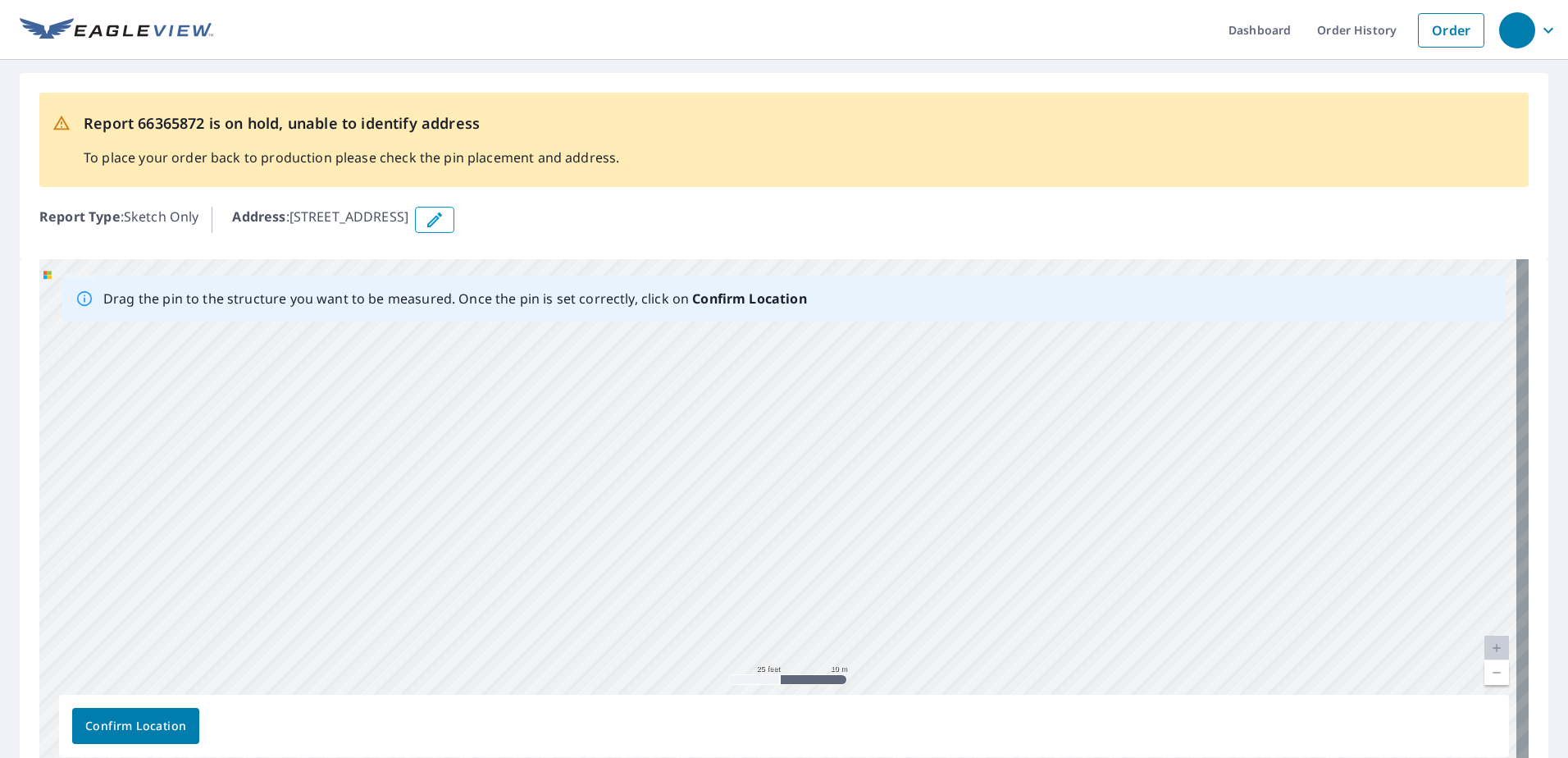 drag, startPoint x: 841, startPoint y: 594, endPoint x: 831, endPoint y: 414, distance: 180.2776 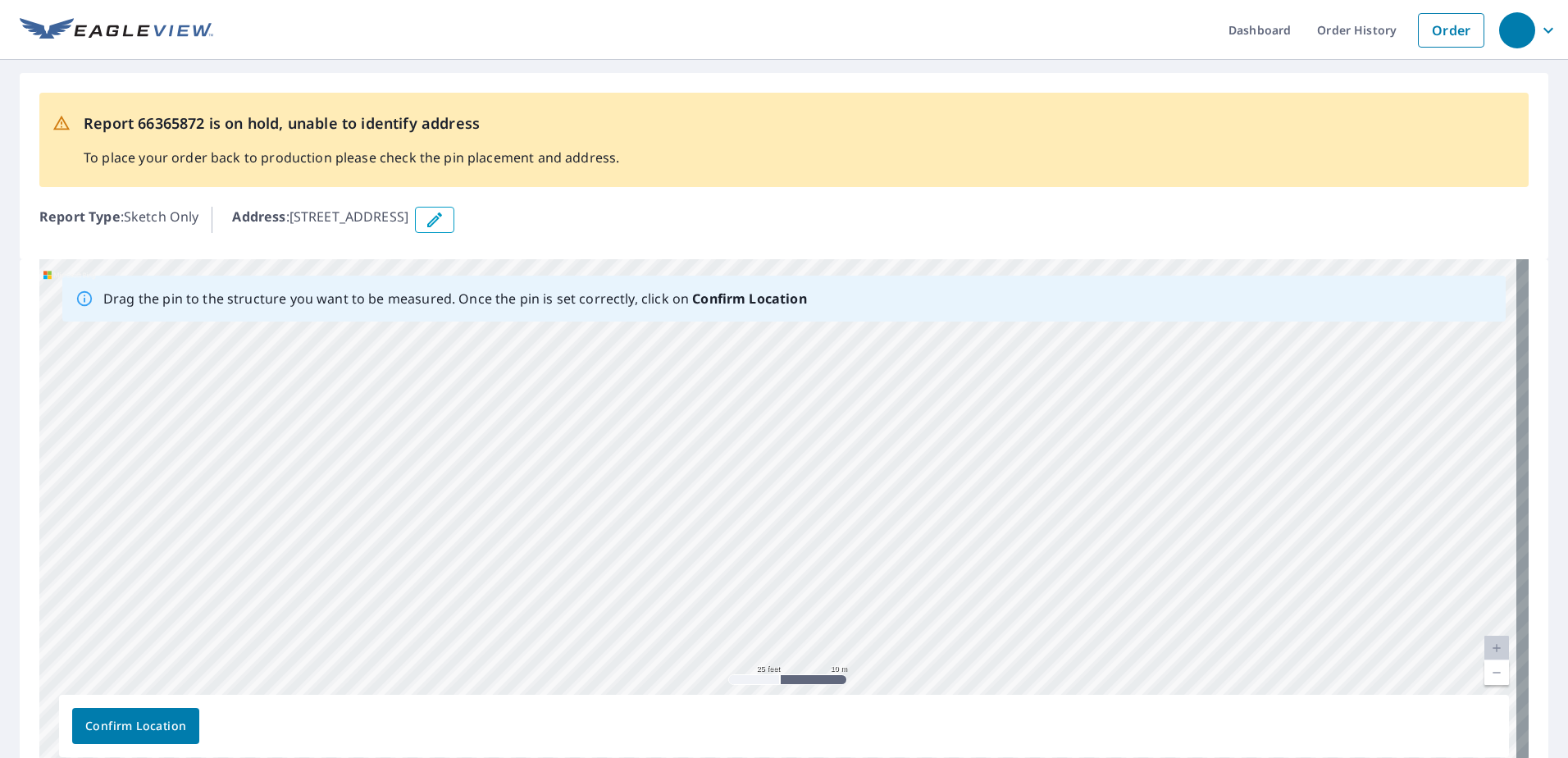 drag, startPoint x: 872, startPoint y: 609, endPoint x: 881, endPoint y: 454, distance: 155.26107 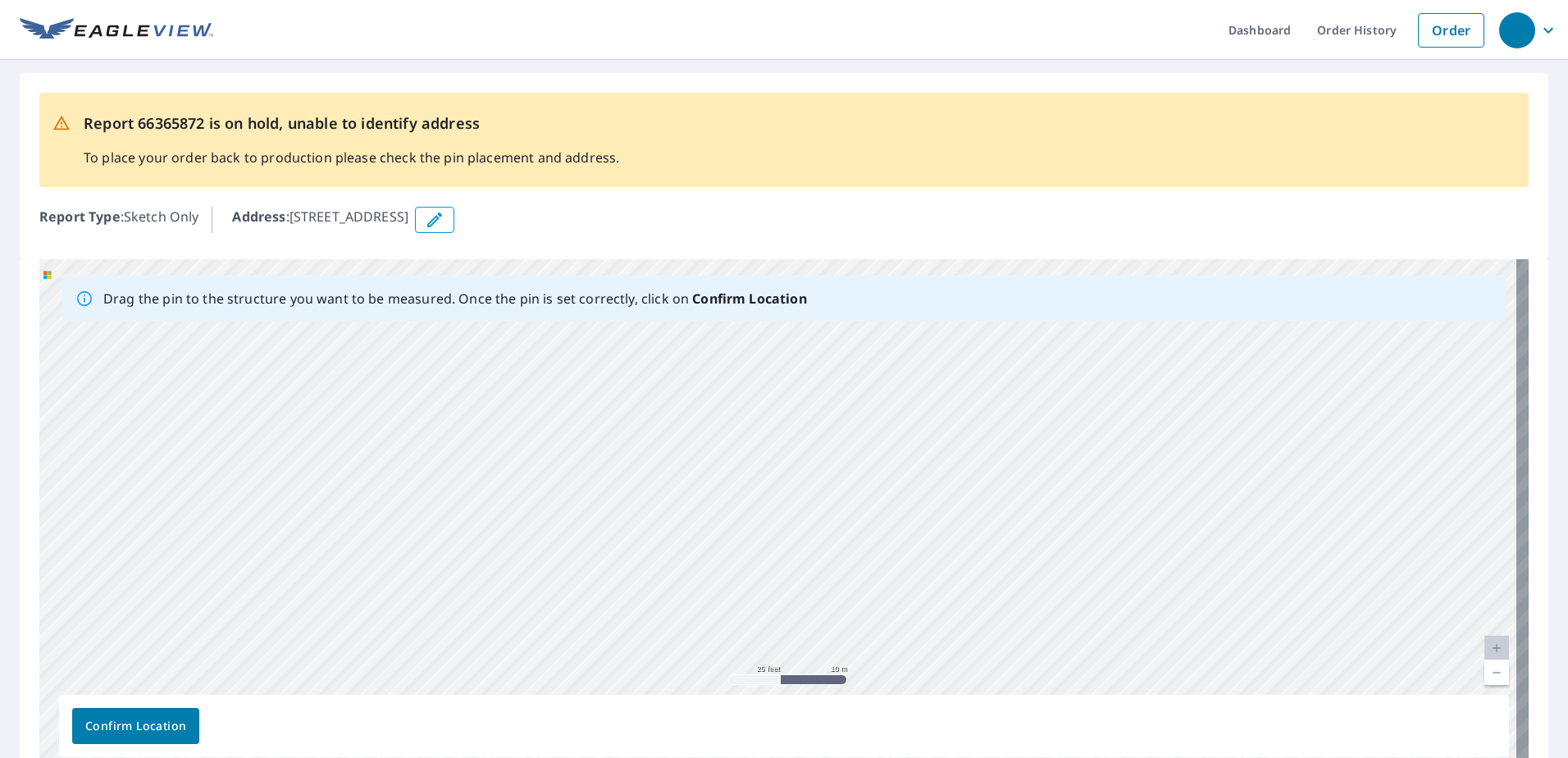 drag, startPoint x: 847, startPoint y: 596, endPoint x: 868, endPoint y: 364, distance: 232.94849 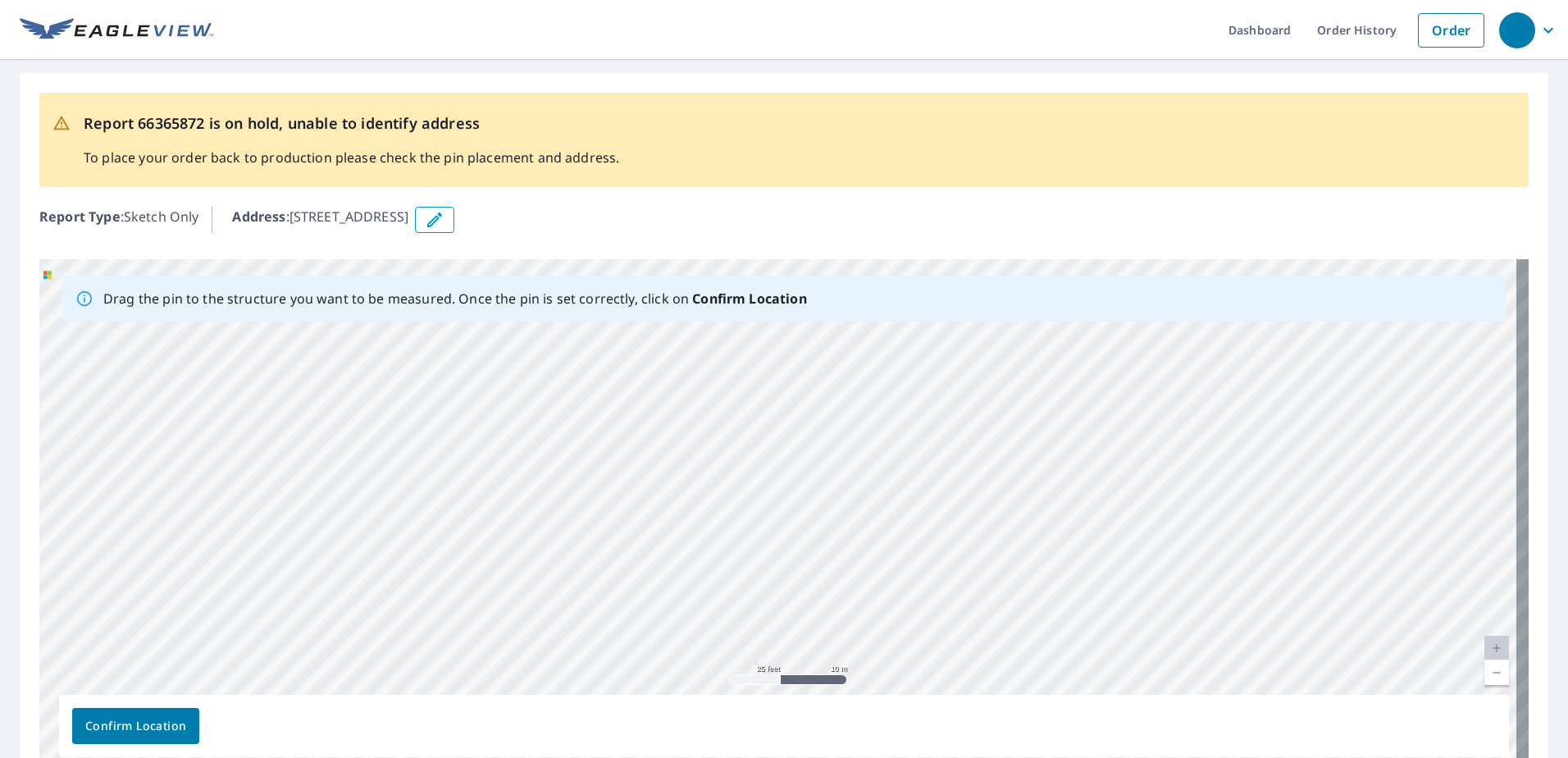 drag, startPoint x: 897, startPoint y: 658, endPoint x: 896, endPoint y: 442, distance: 216.0023 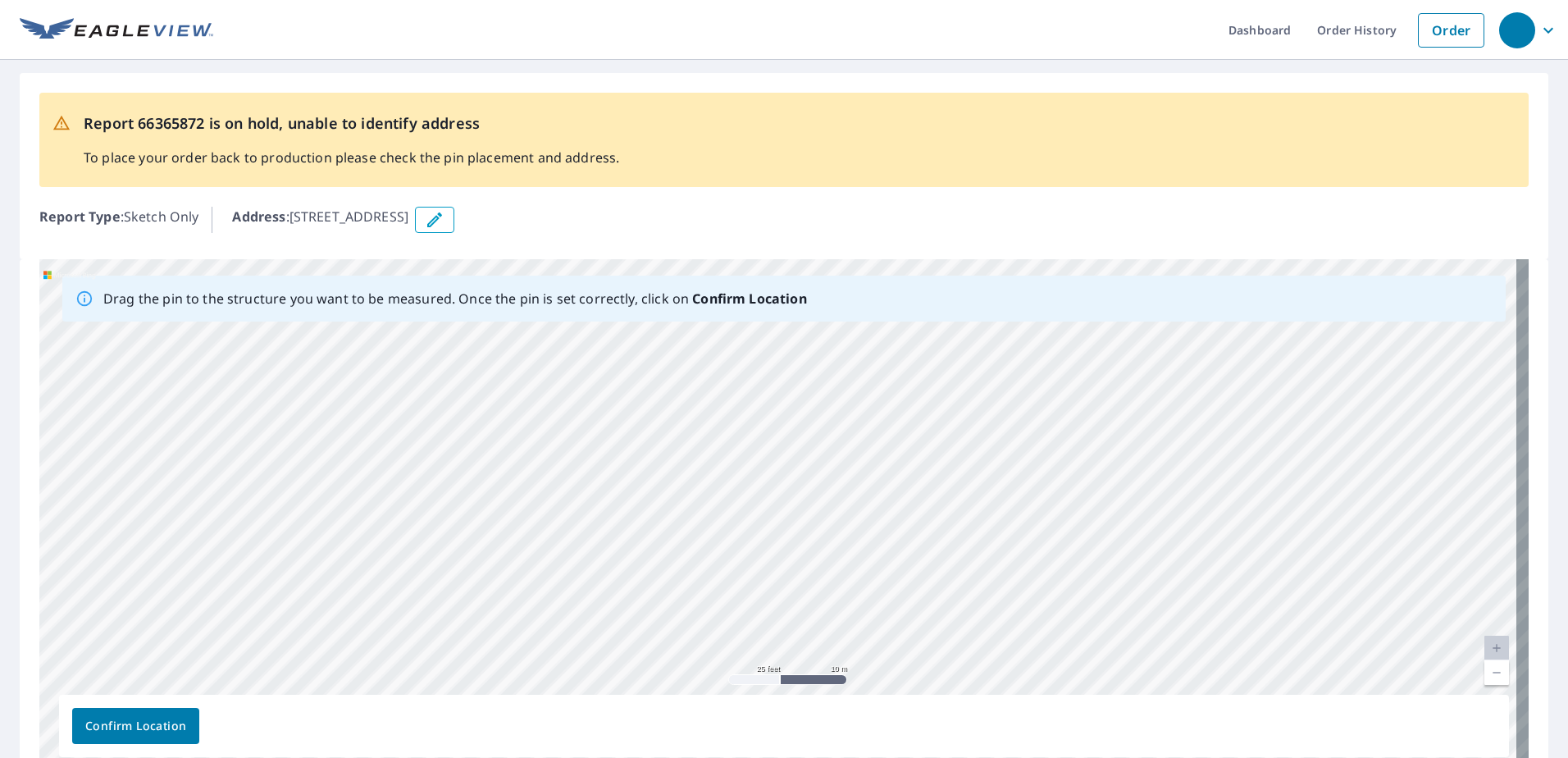 drag, startPoint x: 886, startPoint y: 372, endPoint x: 898, endPoint y: 699, distance: 327.22011 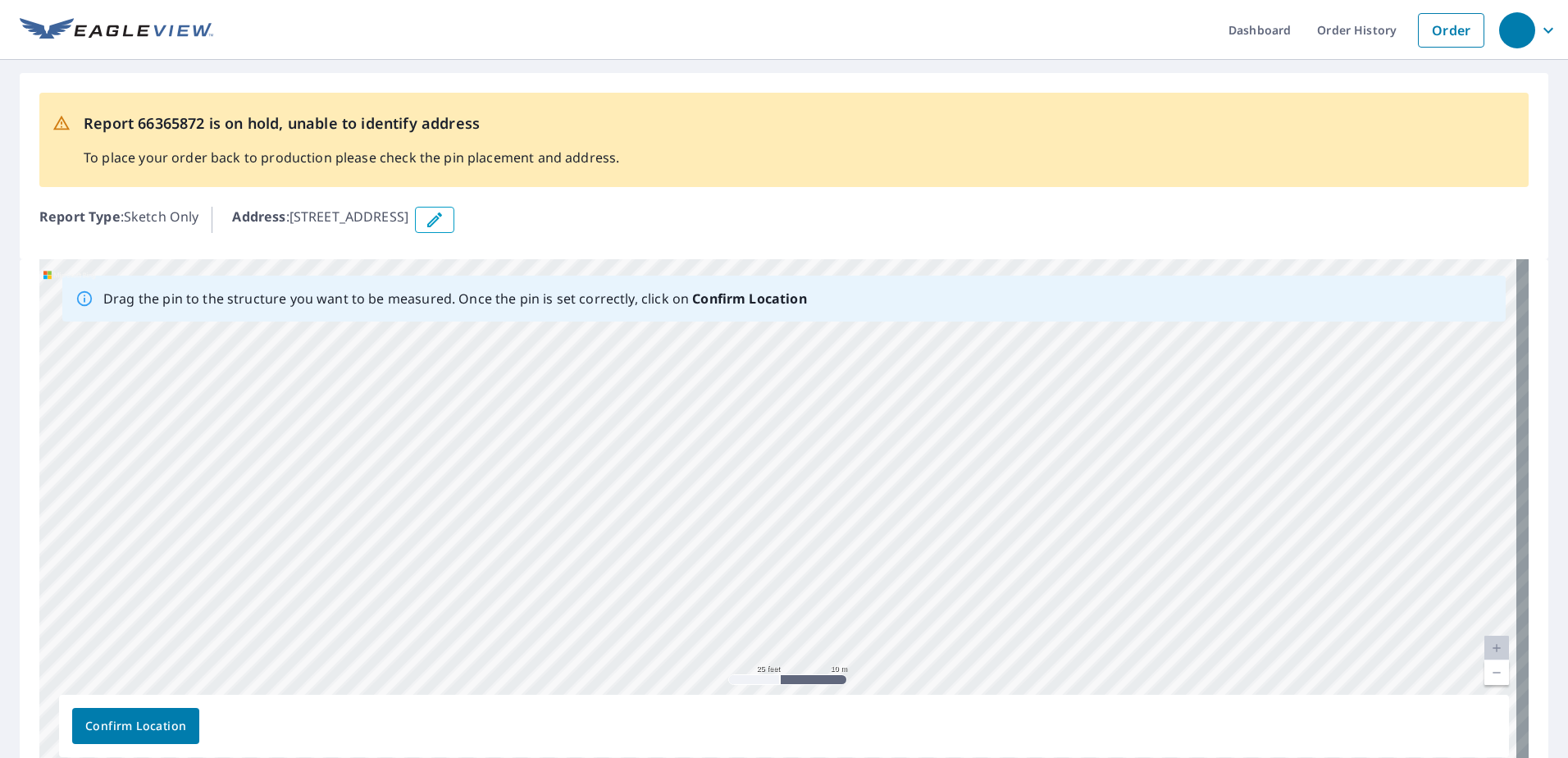 drag, startPoint x: 894, startPoint y: 388, endPoint x: 897, endPoint y: 457, distance: 69.065187 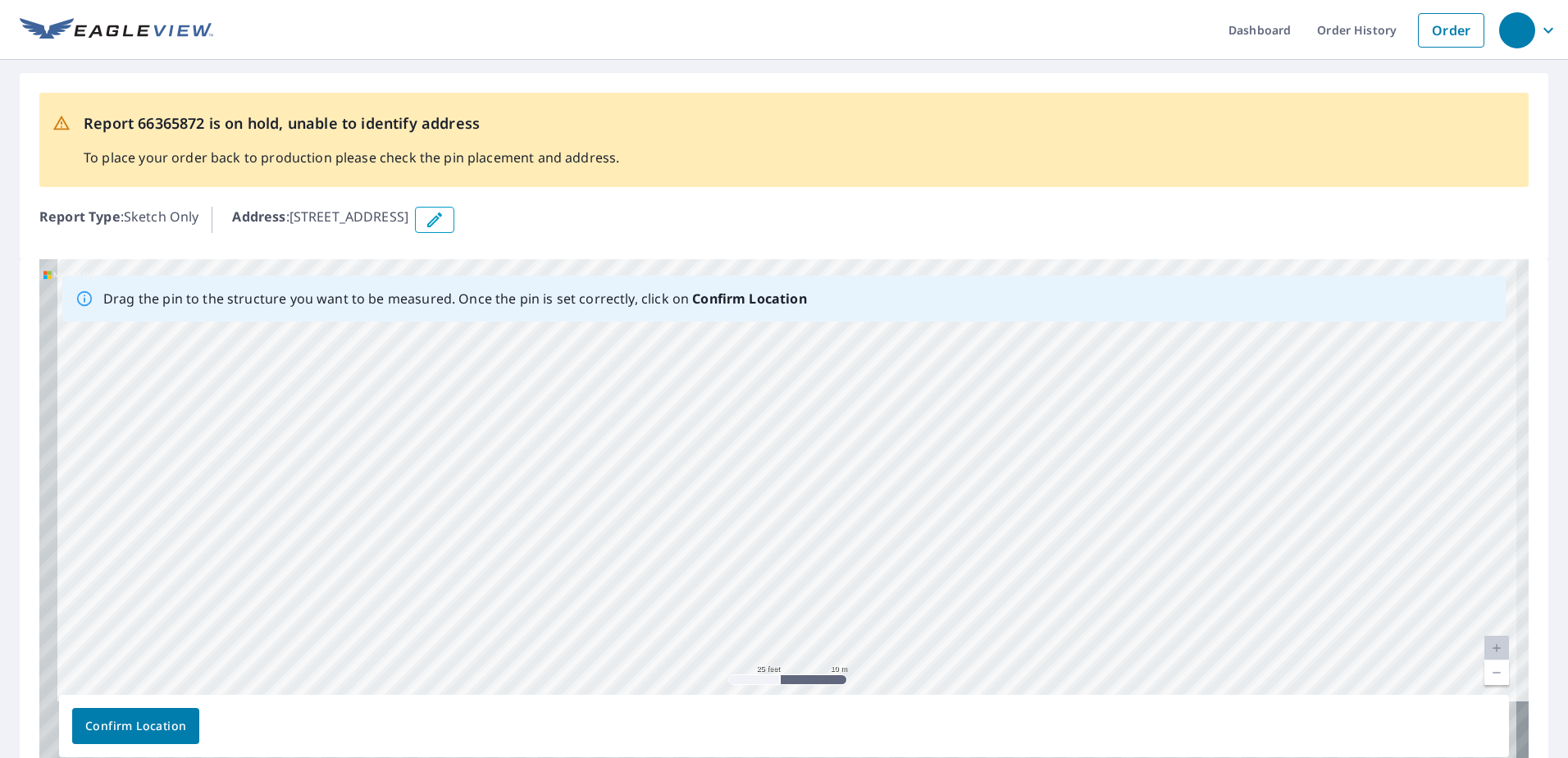 drag, startPoint x: 887, startPoint y: 424, endPoint x: 925, endPoint y: 330, distance: 101.39033 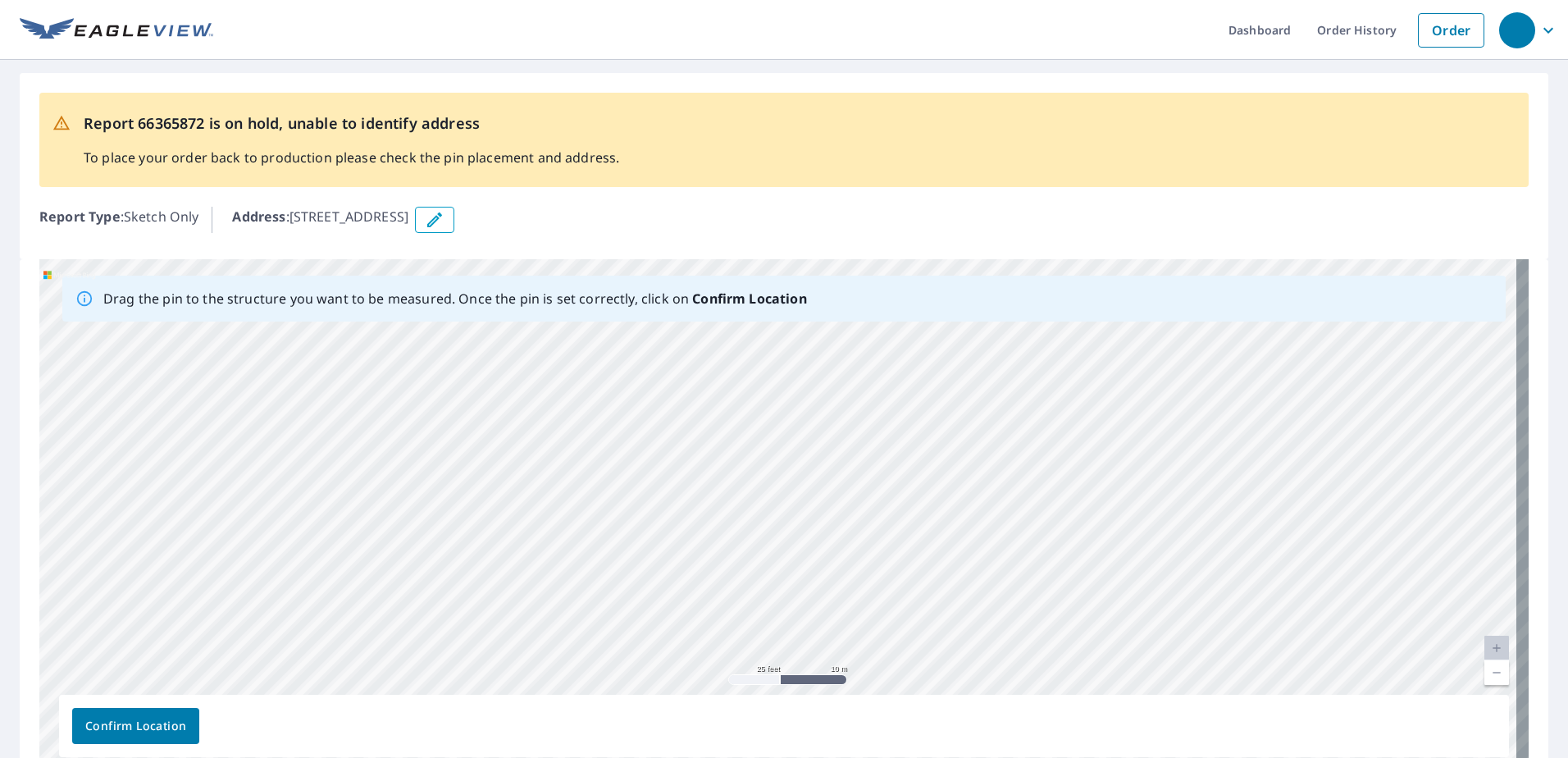 click on "[STREET_ADDRESS]" at bounding box center [784, 516] 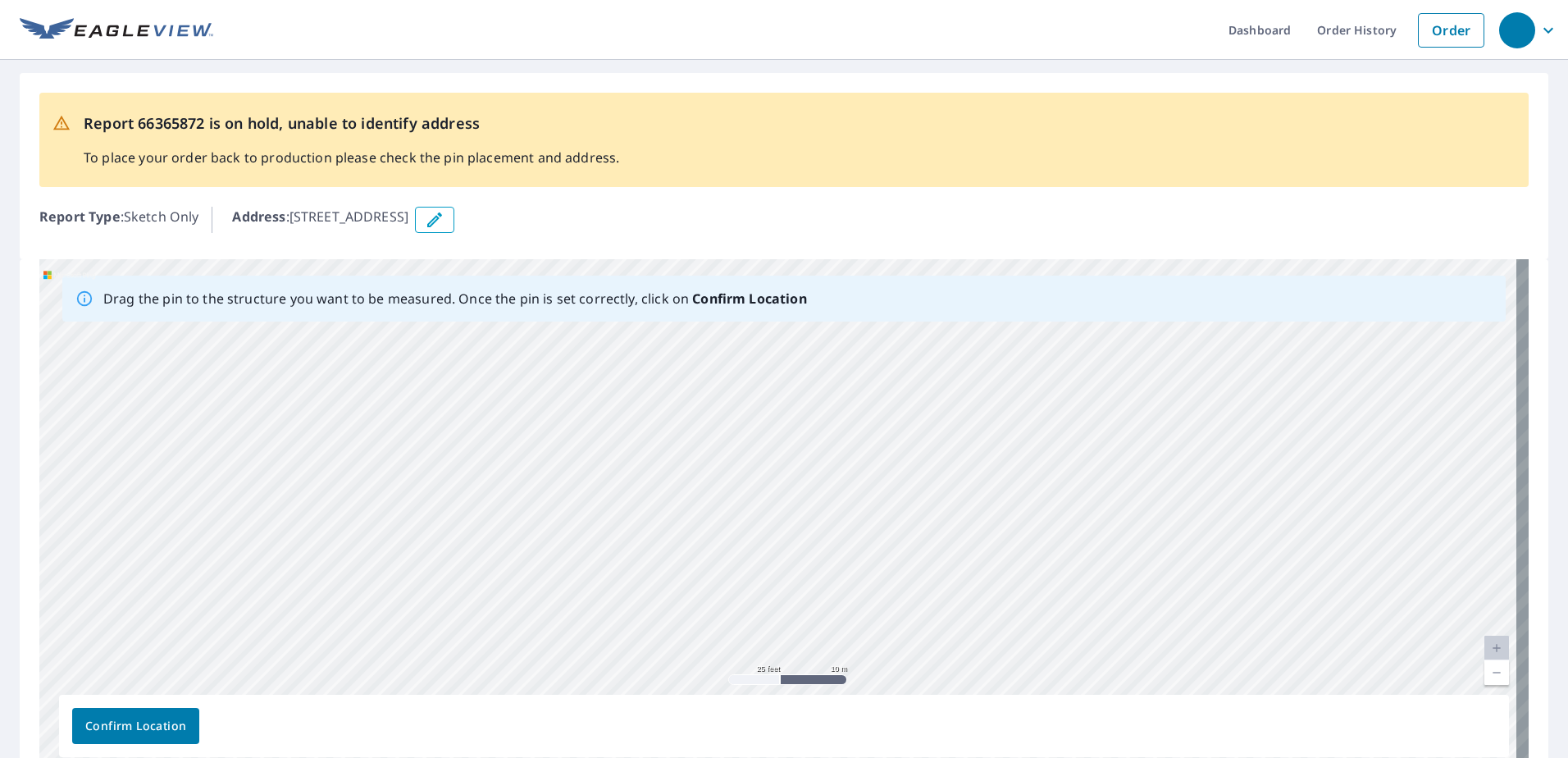 drag, startPoint x: 904, startPoint y: 557, endPoint x: 890, endPoint y: 345, distance: 212.46176 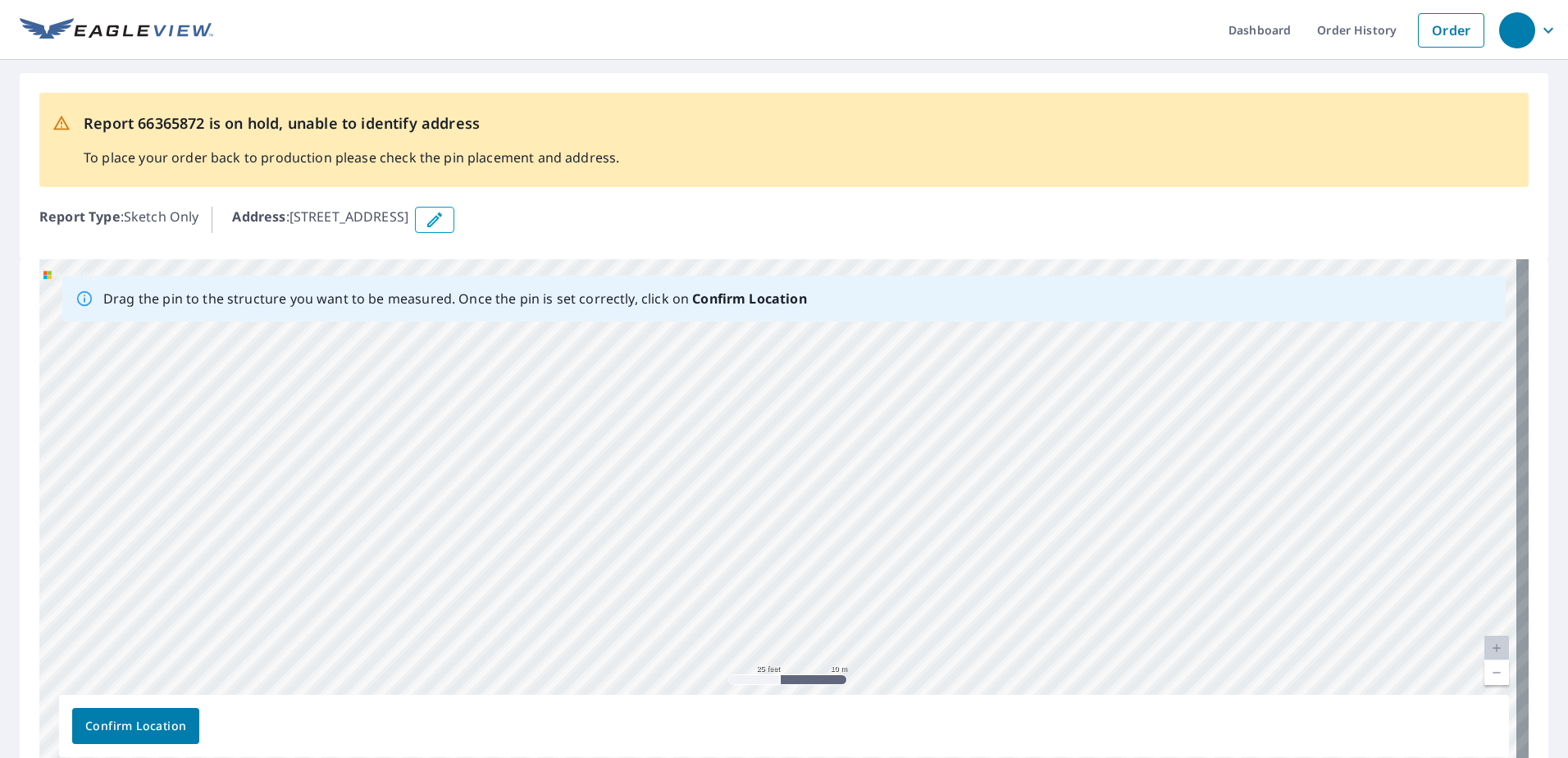 drag, startPoint x: 932, startPoint y: 621, endPoint x: 913, endPoint y: 373, distance: 248.72676 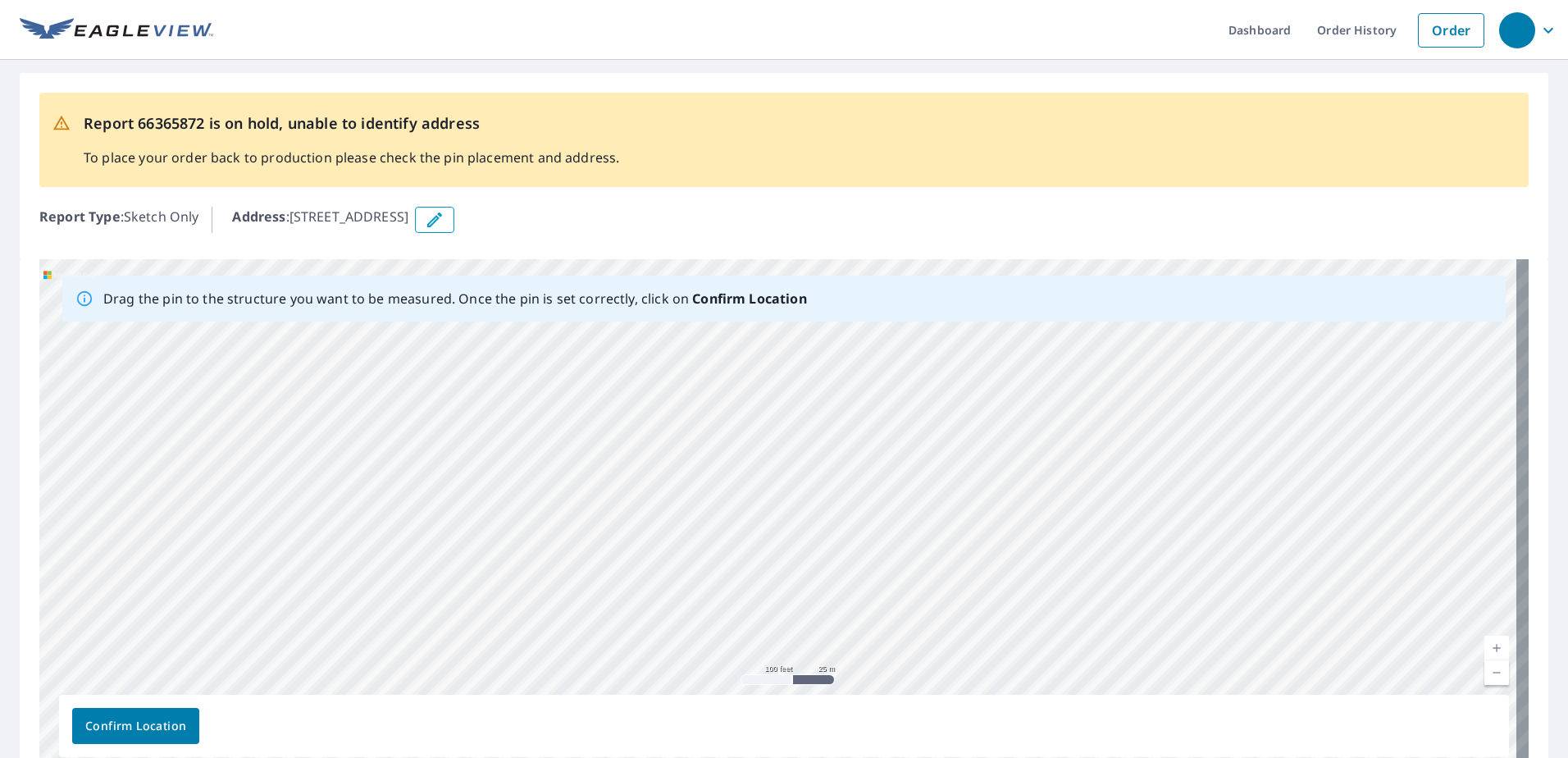 drag, startPoint x: 668, startPoint y: 391, endPoint x: 681, endPoint y: 525, distance: 134.62912 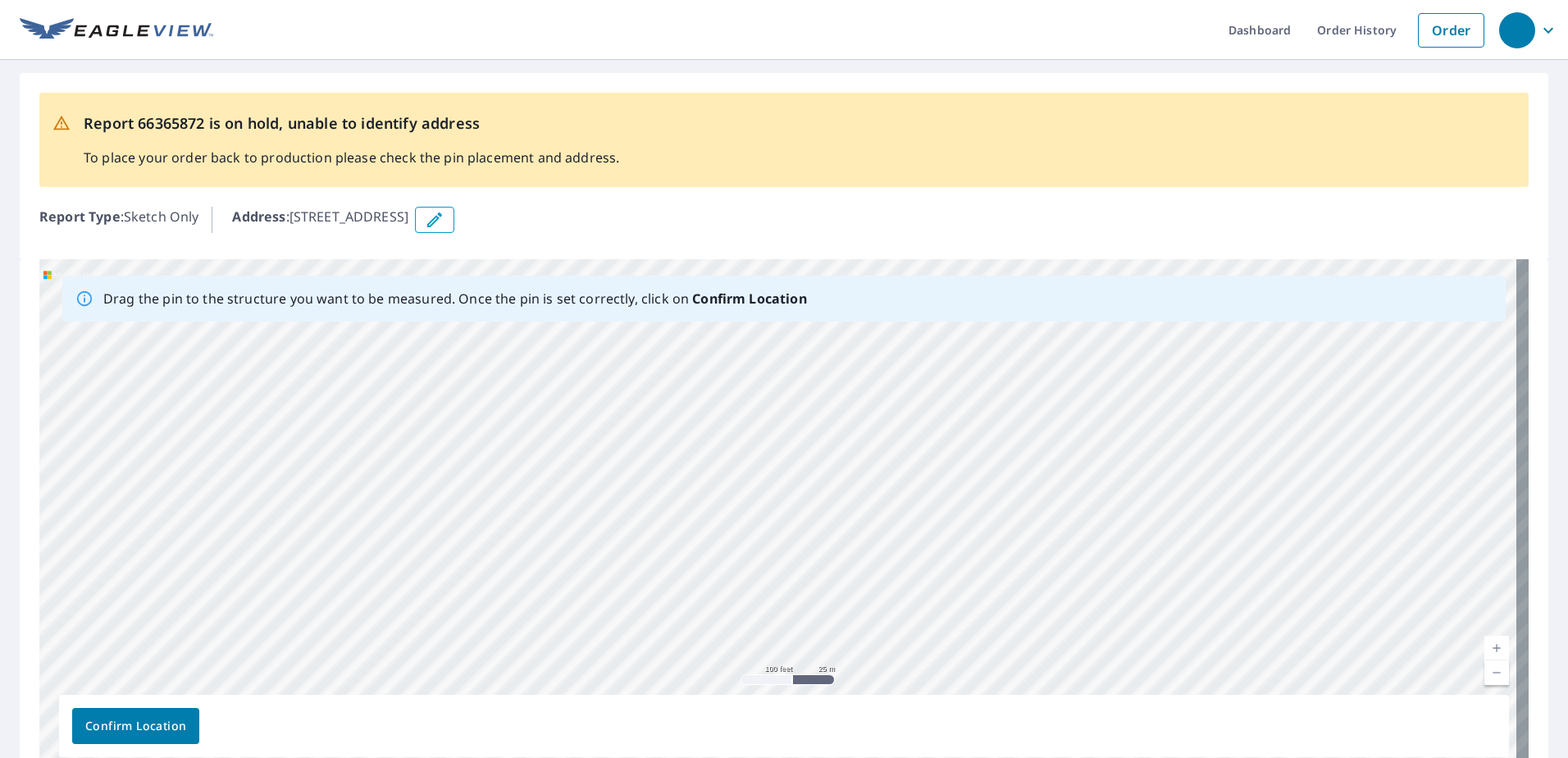 drag, startPoint x: 679, startPoint y: 426, endPoint x: 679, endPoint y: 525, distance: 99 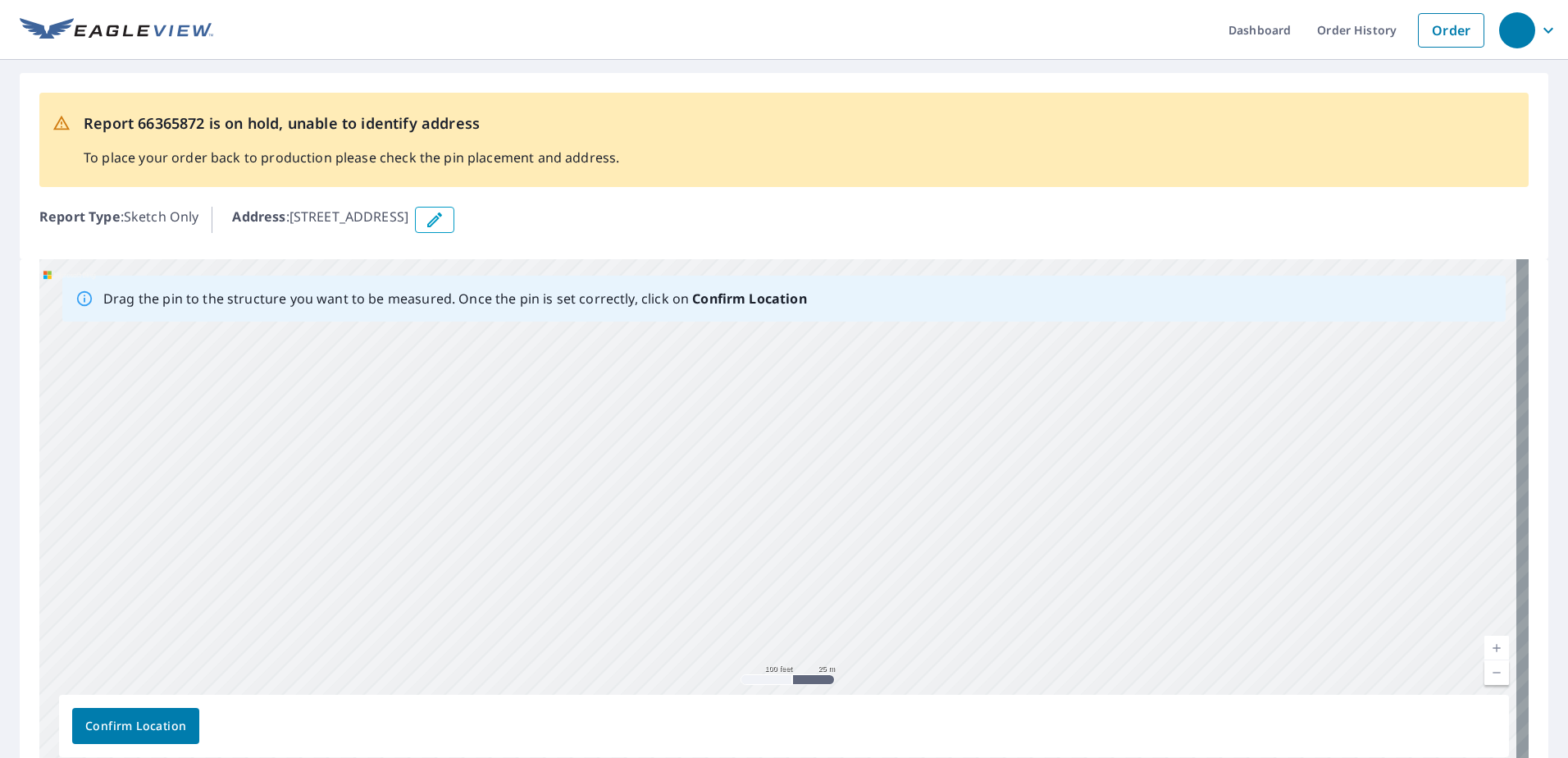 drag, startPoint x: 800, startPoint y: 571, endPoint x: 839, endPoint y: 336, distance: 238.21419 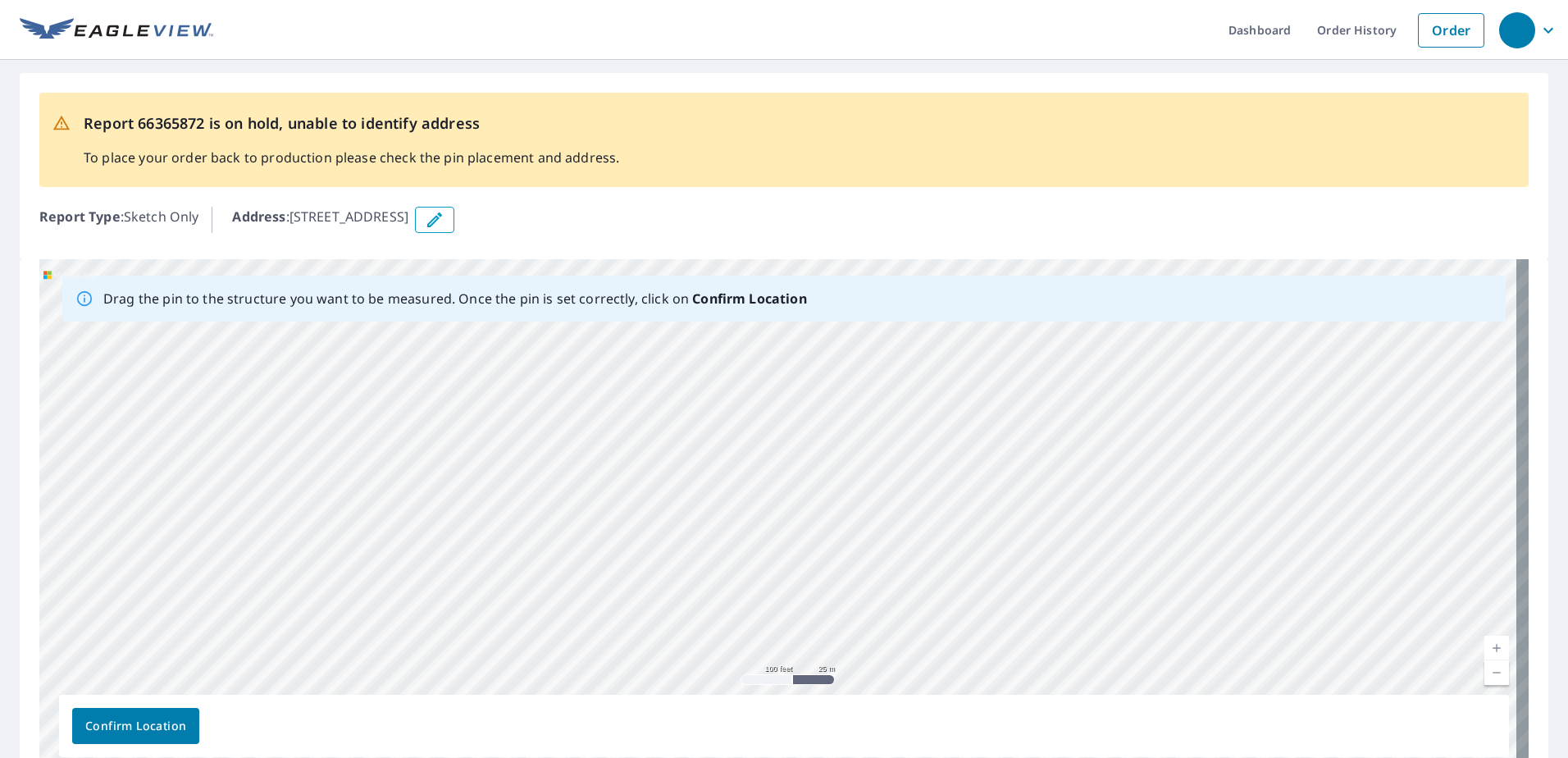 drag, startPoint x: 756, startPoint y: 661, endPoint x: 758, endPoint y: 566, distance: 95.02105 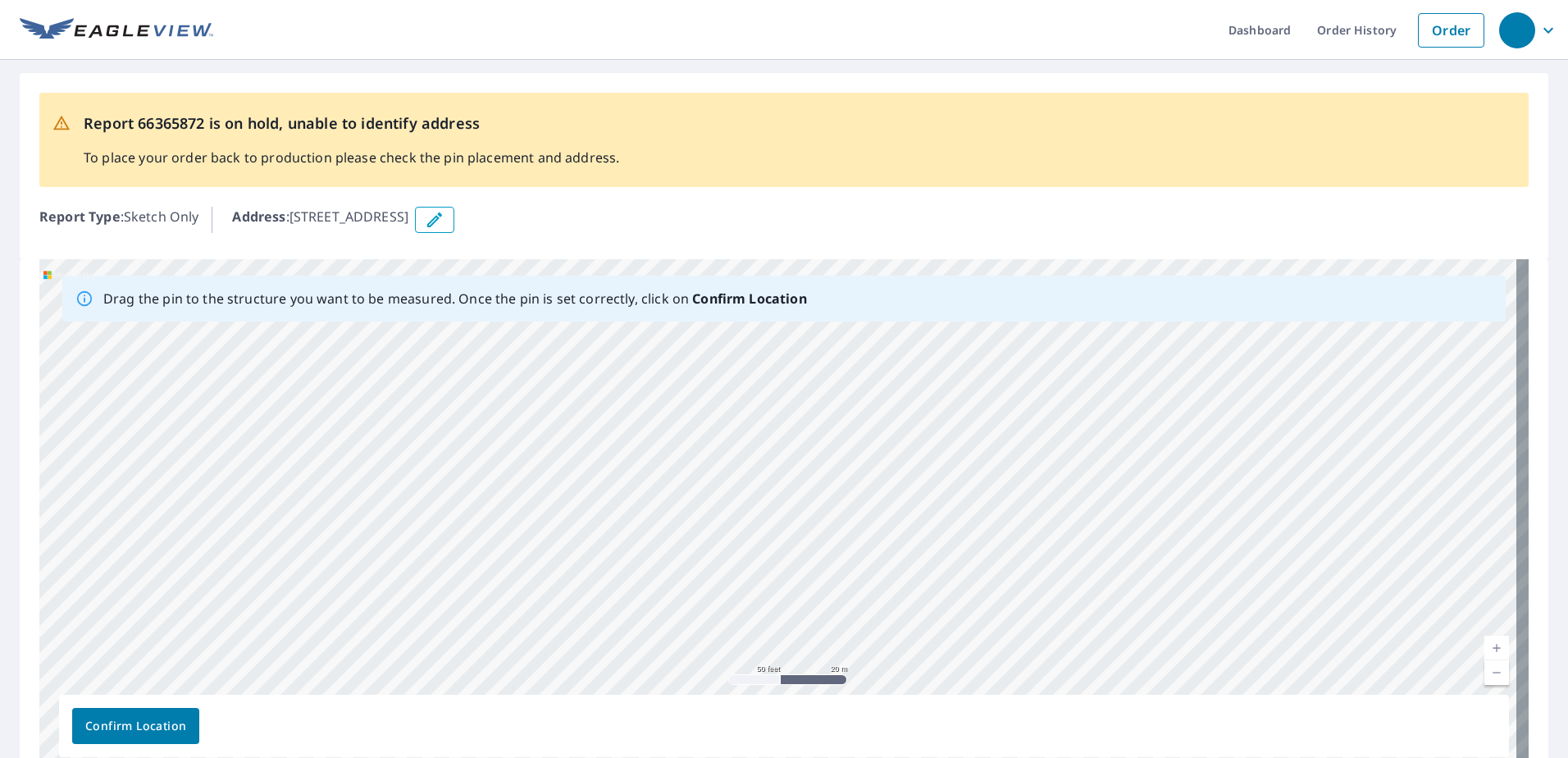 drag, startPoint x: 855, startPoint y: 459, endPoint x: 809, endPoint y: 700, distance: 245.3508 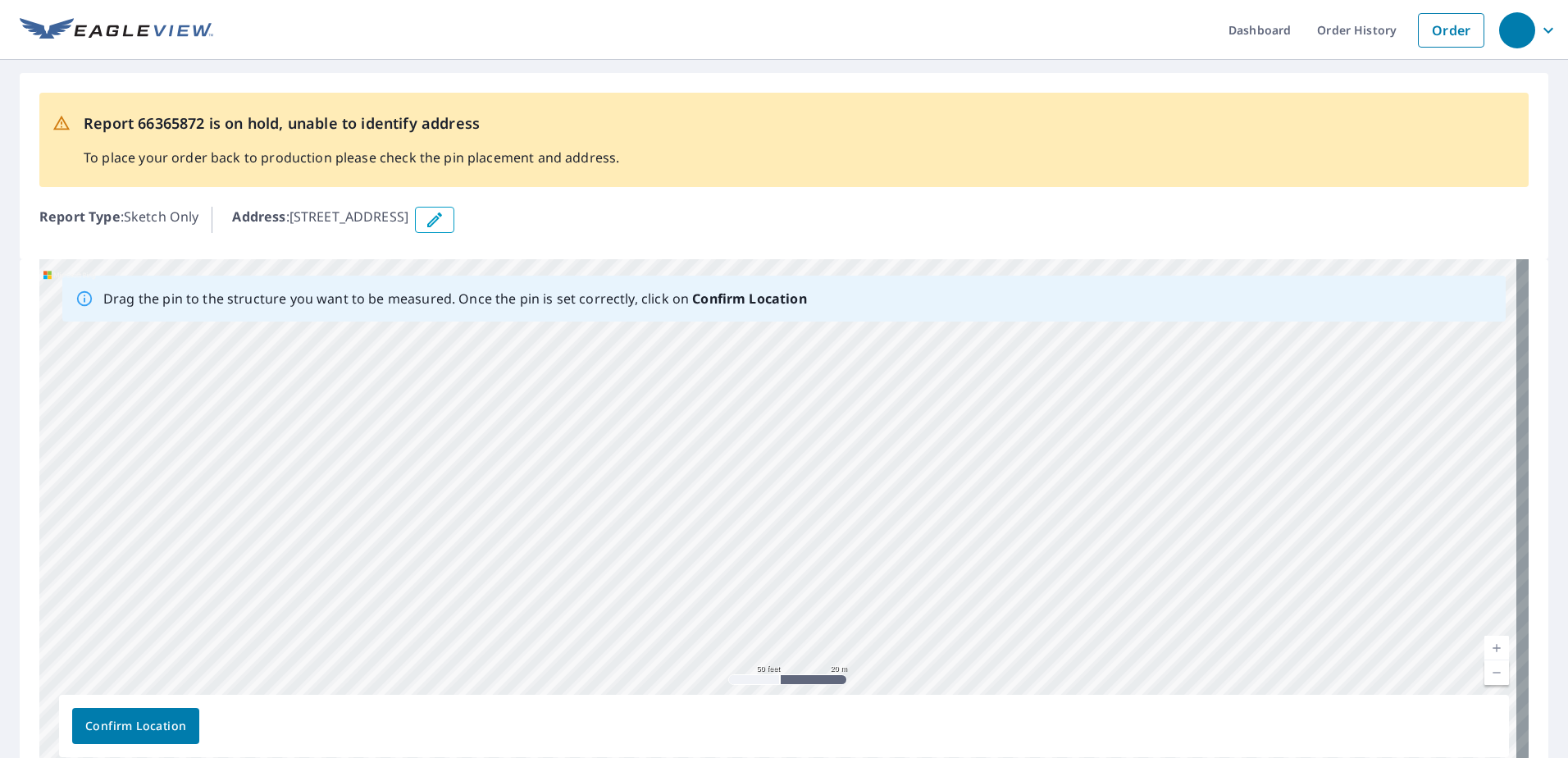 click on "[STREET_ADDRESS]" at bounding box center (784, 516) 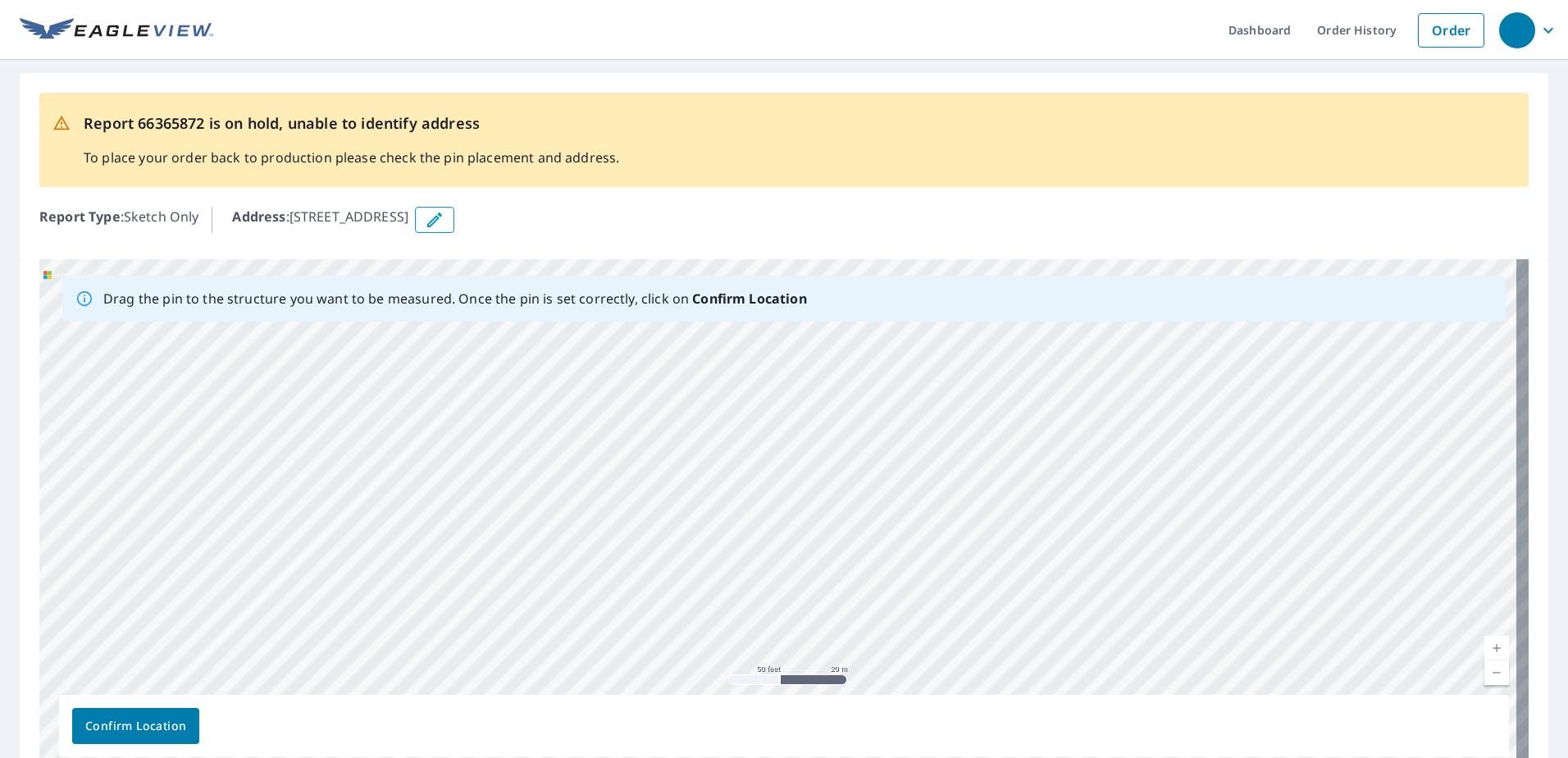 drag, startPoint x: 796, startPoint y: 400, endPoint x: 847, endPoint y: 656, distance: 261.03065 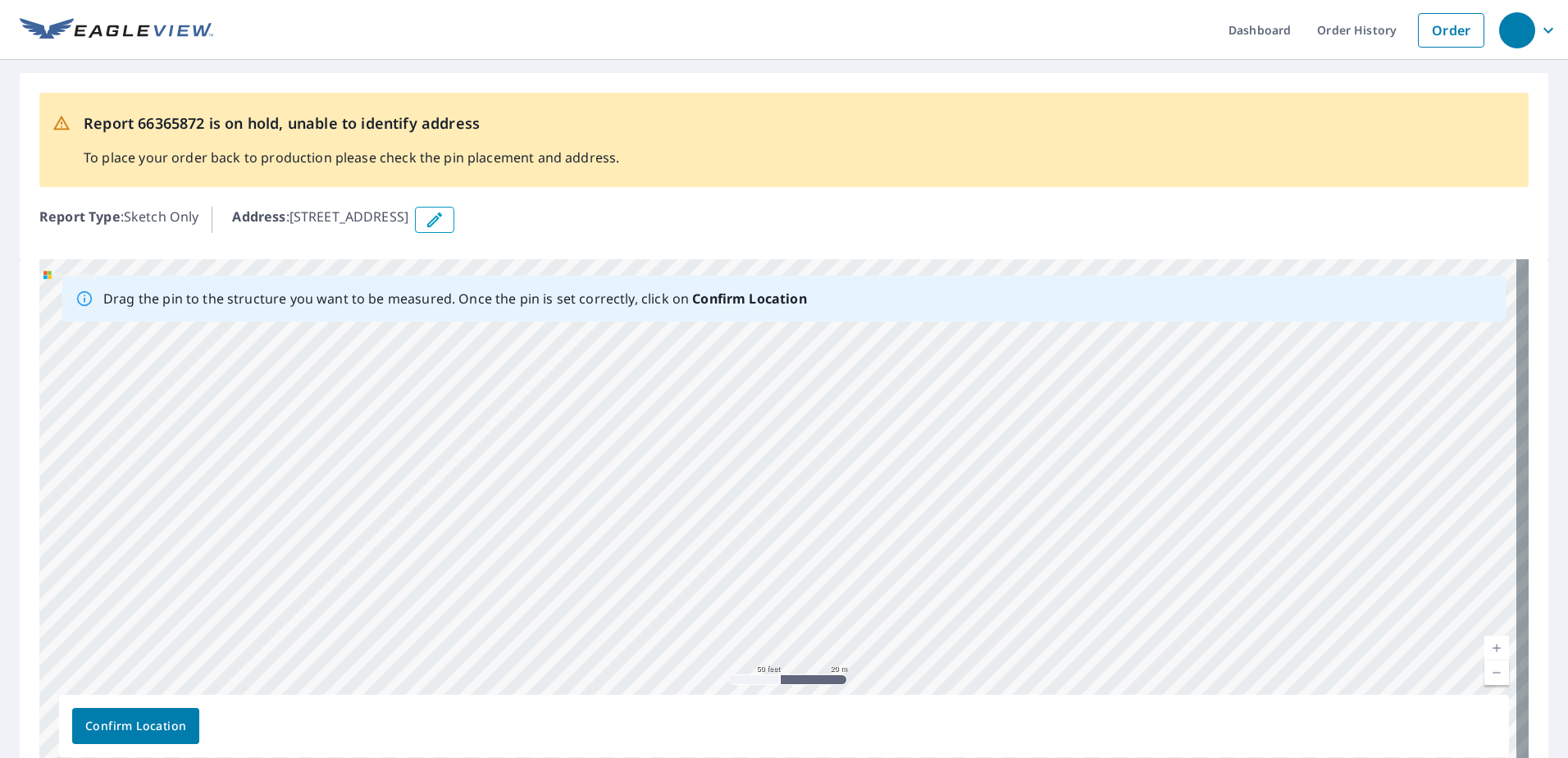drag, startPoint x: 864, startPoint y: 436, endPoint x: 872, endPoint y: 470, distance: 34.928498 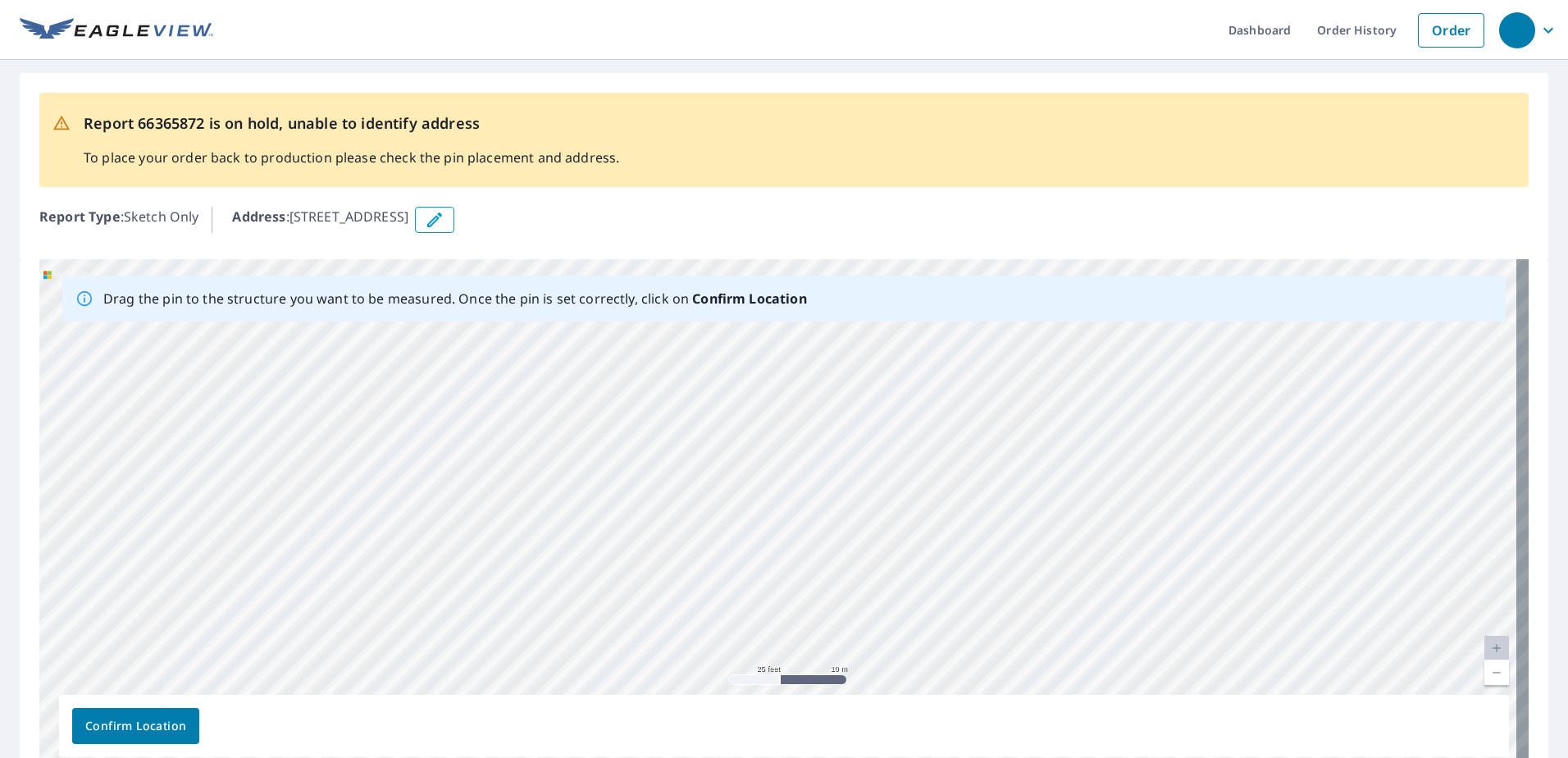 click on "[STREET_ADDRESS]" at bounding box center [784, 516] 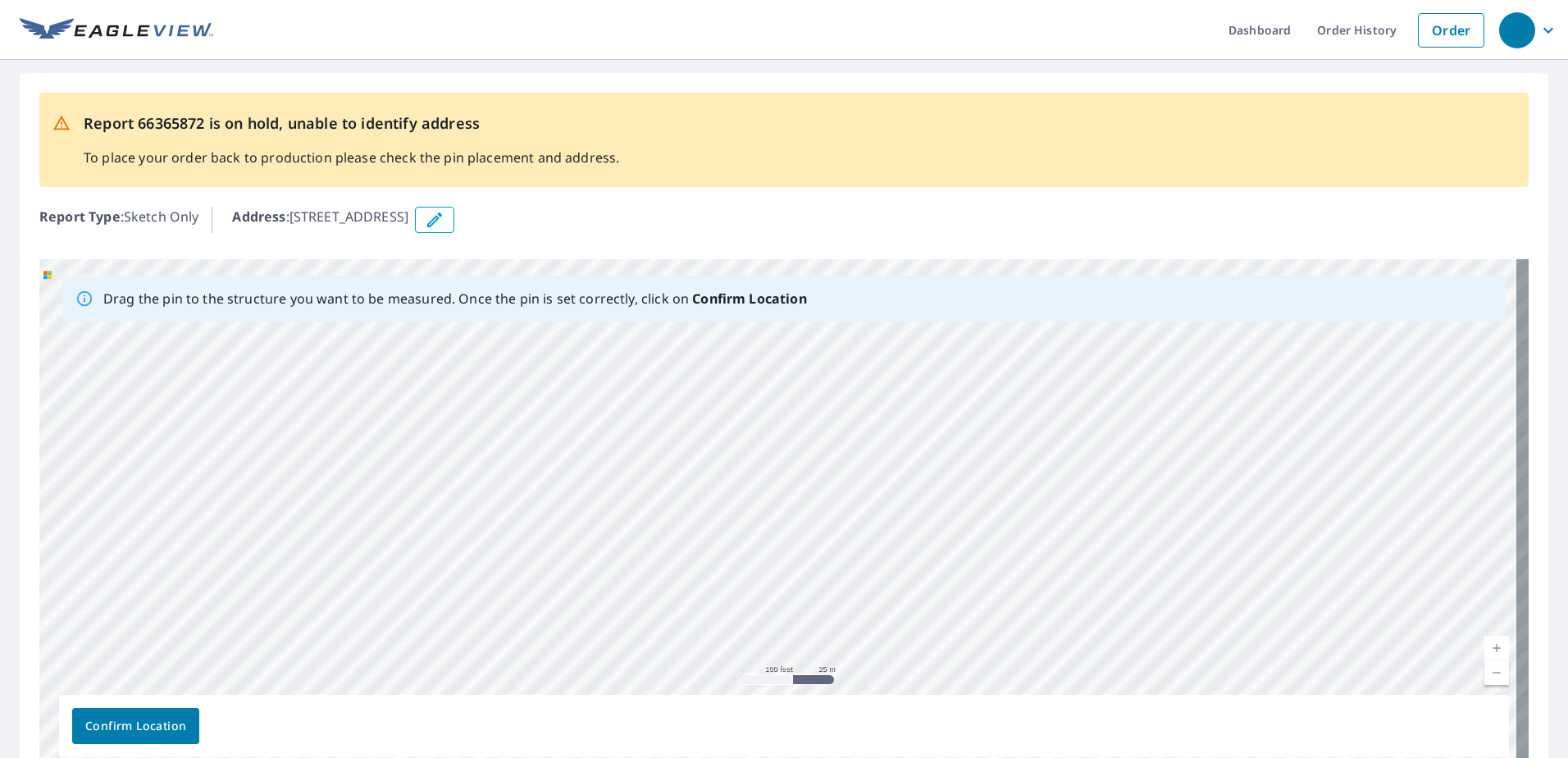 drag, startPoint x: 783, startPoint y: 531, endPoint x: 786, endPoint y: 649, distance: 118.03813 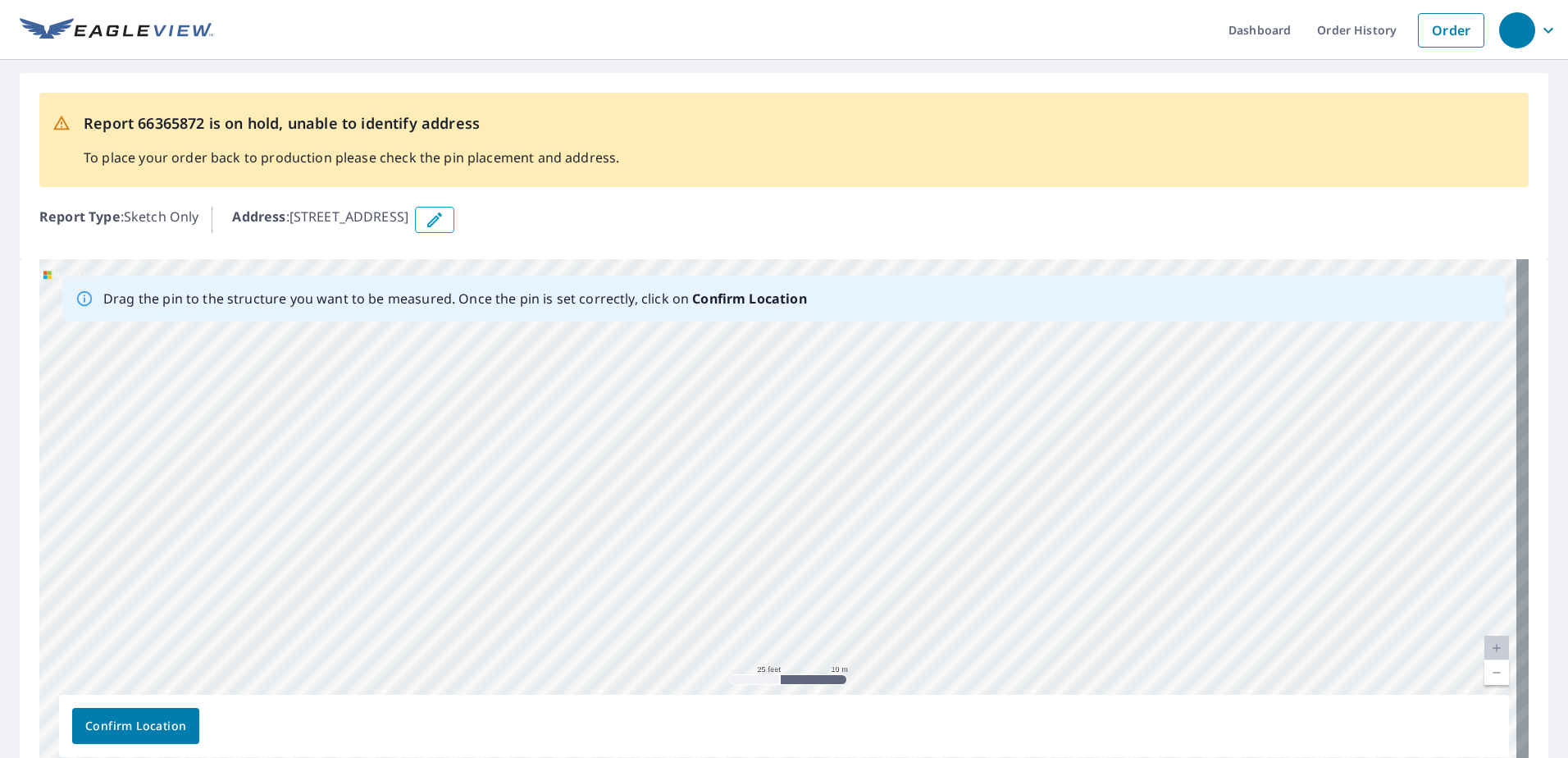 drag, startPoint x: 905, startPoint y: 354, endPoint x: 923, endPoint y: 678, distance: 324.49961 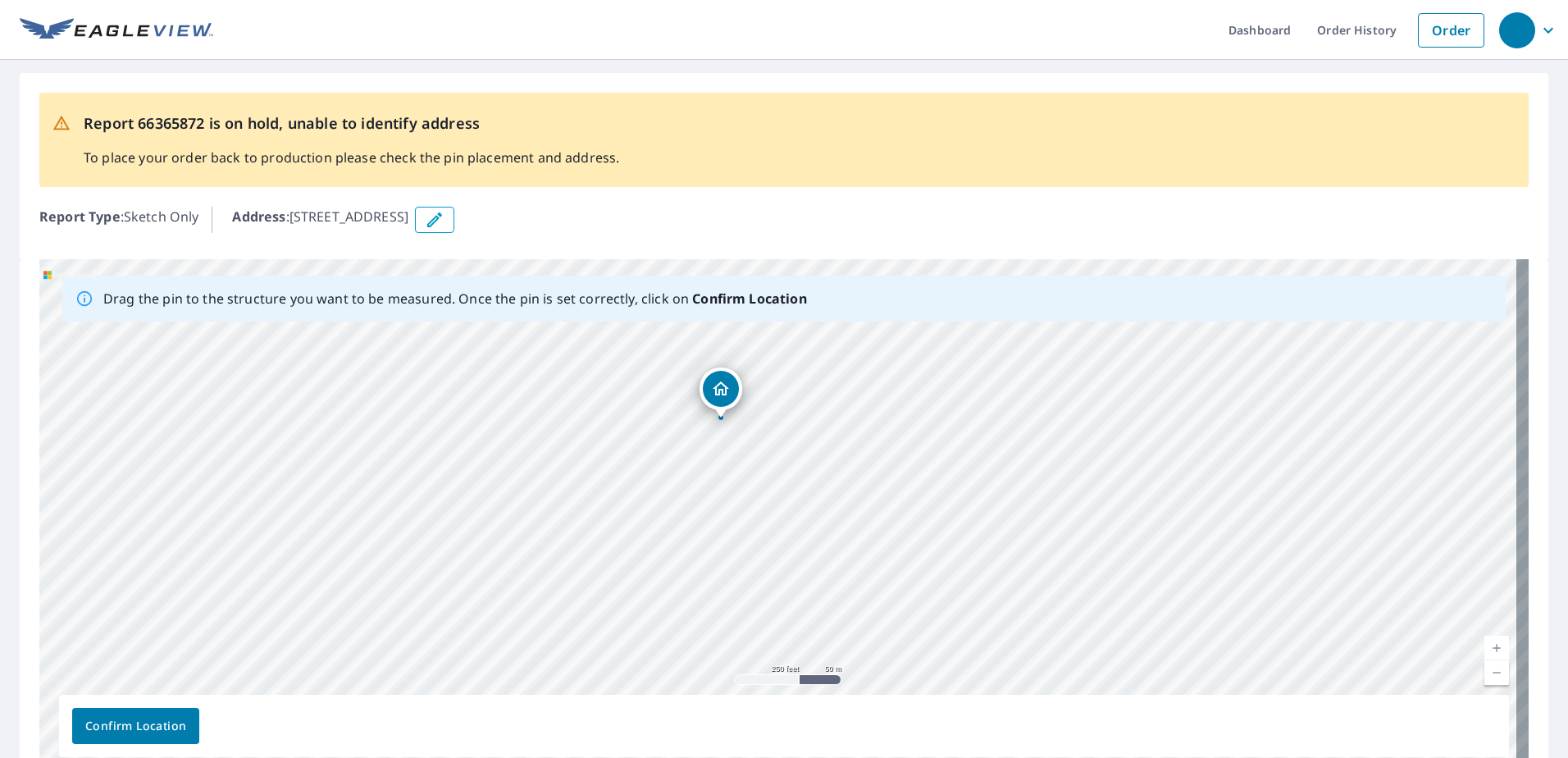 click on "[STREET_ADDRESS]" at bounding box center [784, 516] 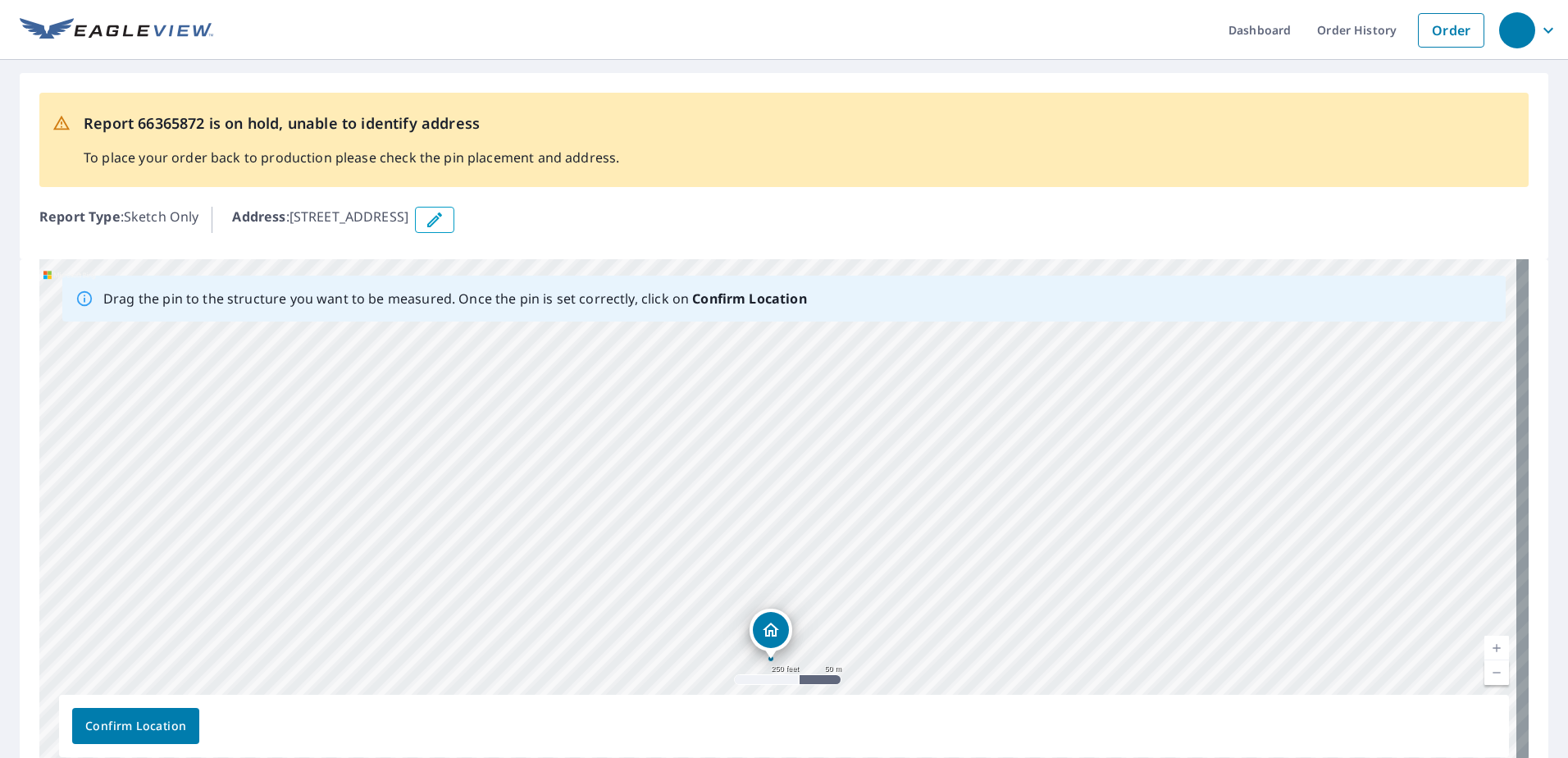 drag, startPoint x: 718, startPoint y: 386, endPoint x: 768, endPoint y: 626, distance: 245.15301 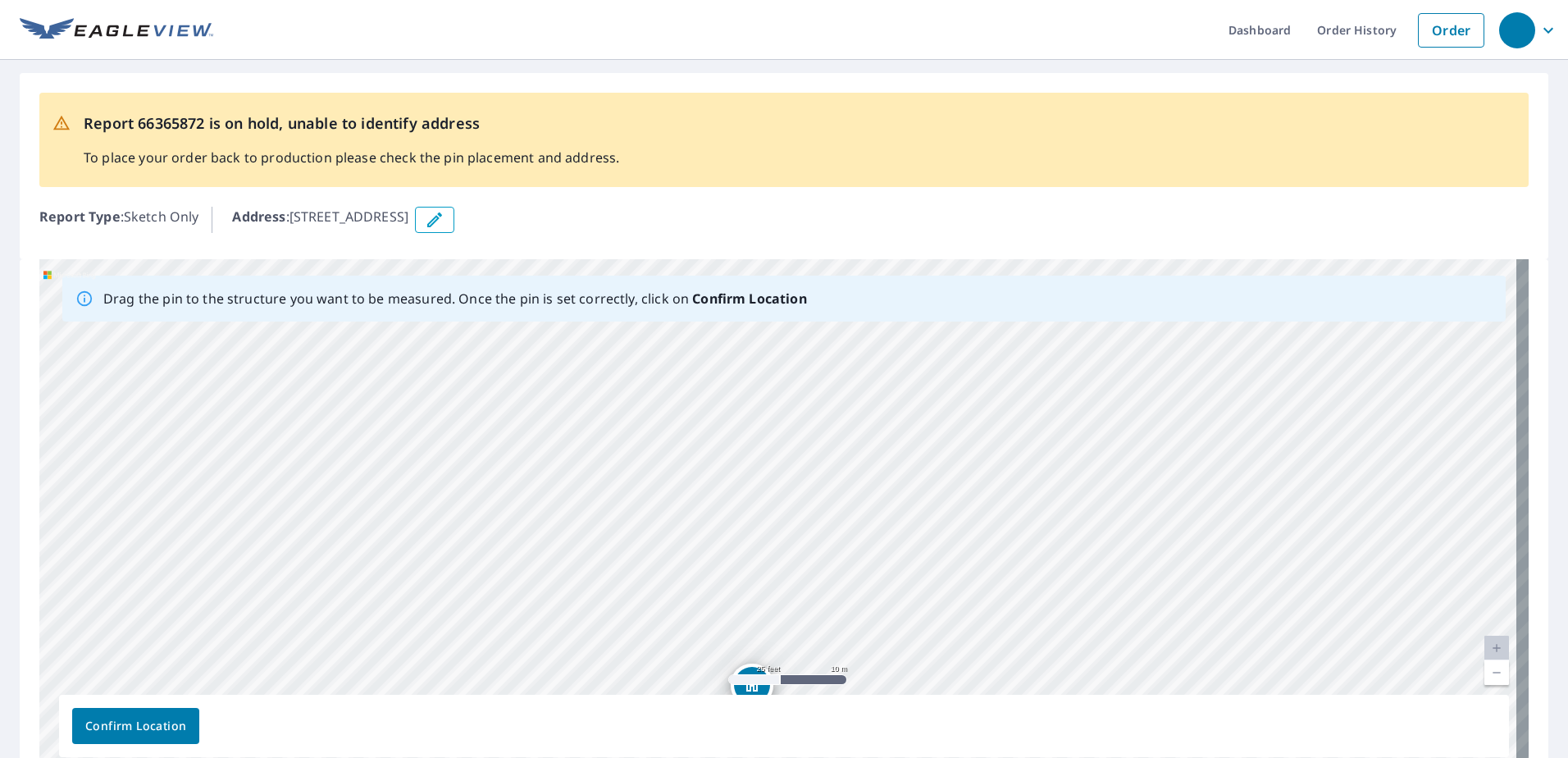 drag, startPoint x: 756, startPoint y: 431, endPoint x: 763, endPoint y: 615, distance: 184.1331 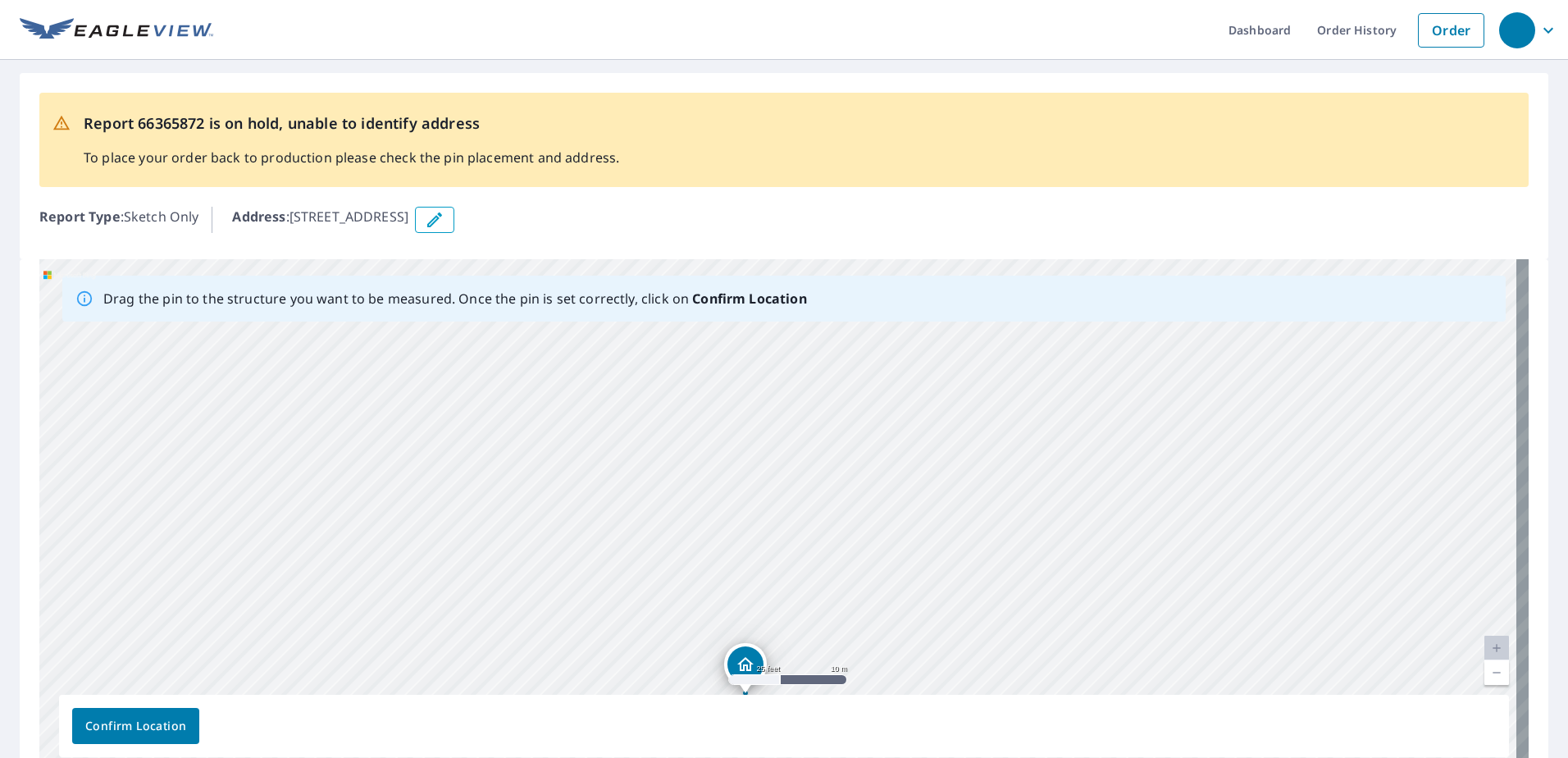 drag, startPoint x: 760, startPoint y: 607, endPoint x: 752, endPoint y: 583, distance: 25.298221 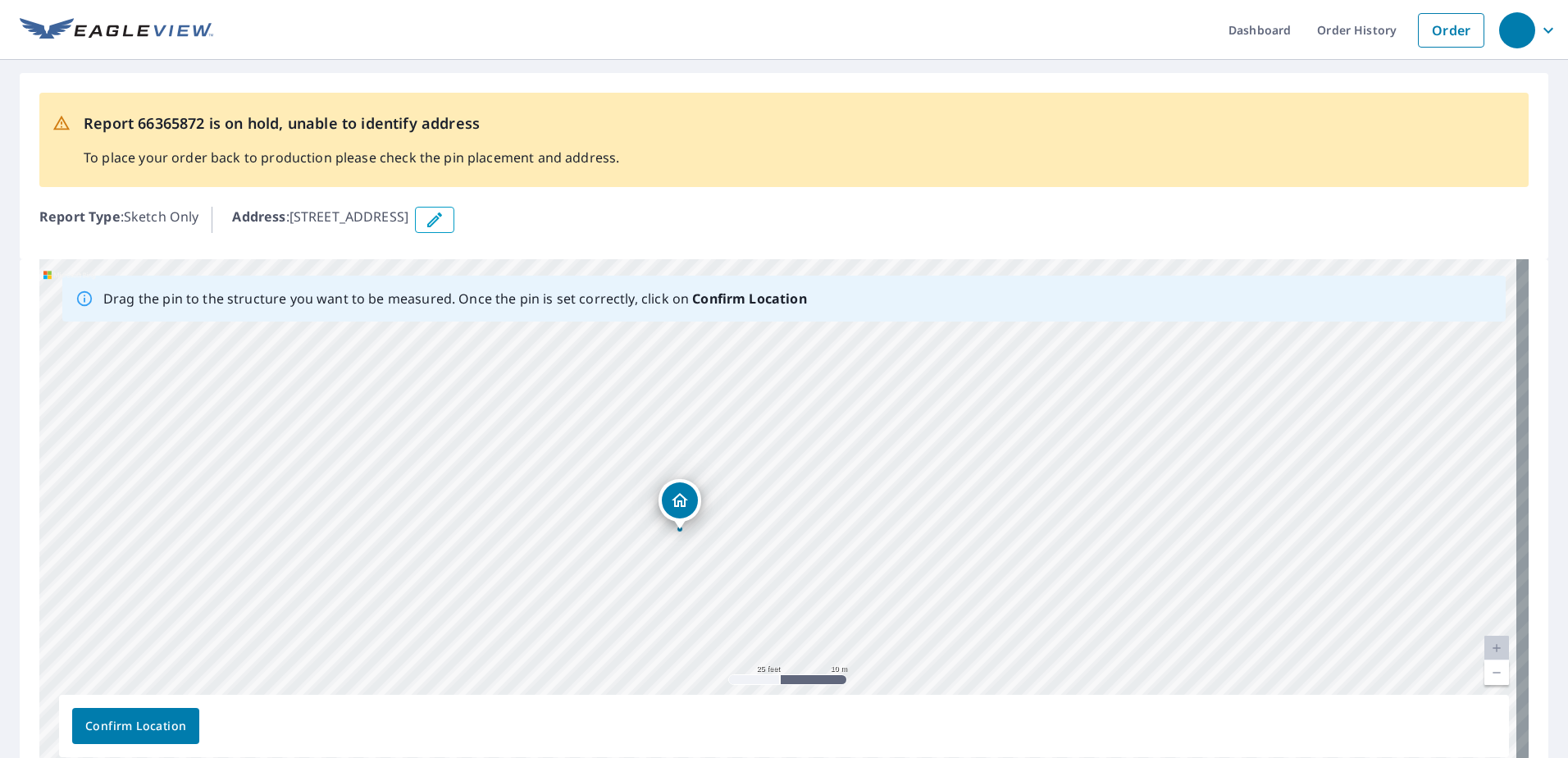 drag, startPoint x: 747, startPoint y: 652, endPoint x: 683, endPoint y: 491, distance: 173.25415 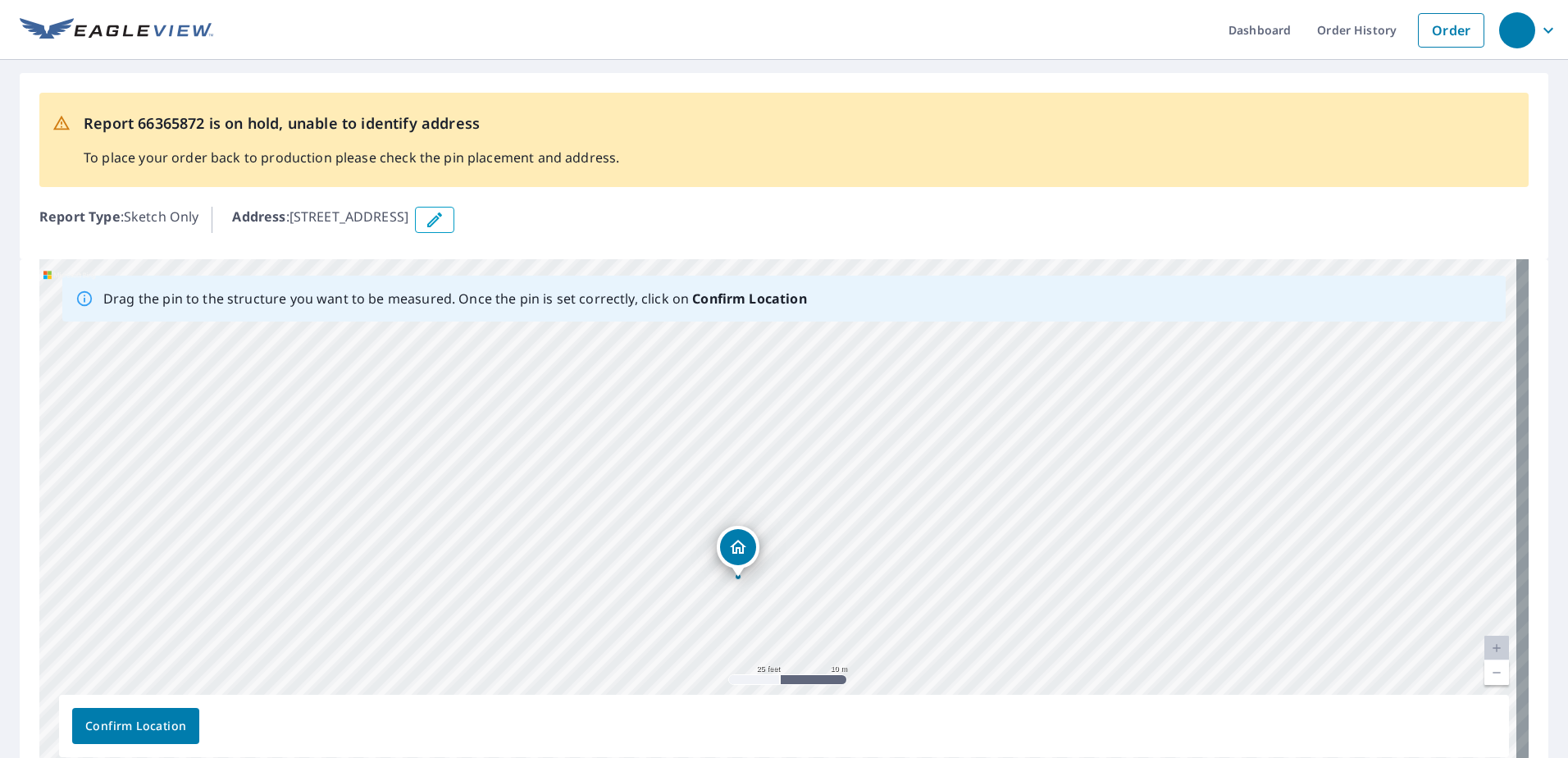 drag, startPoint x: 882, startPoint y: 424, endPoint x: 846, endPoint y: 465, distance: 54.561891 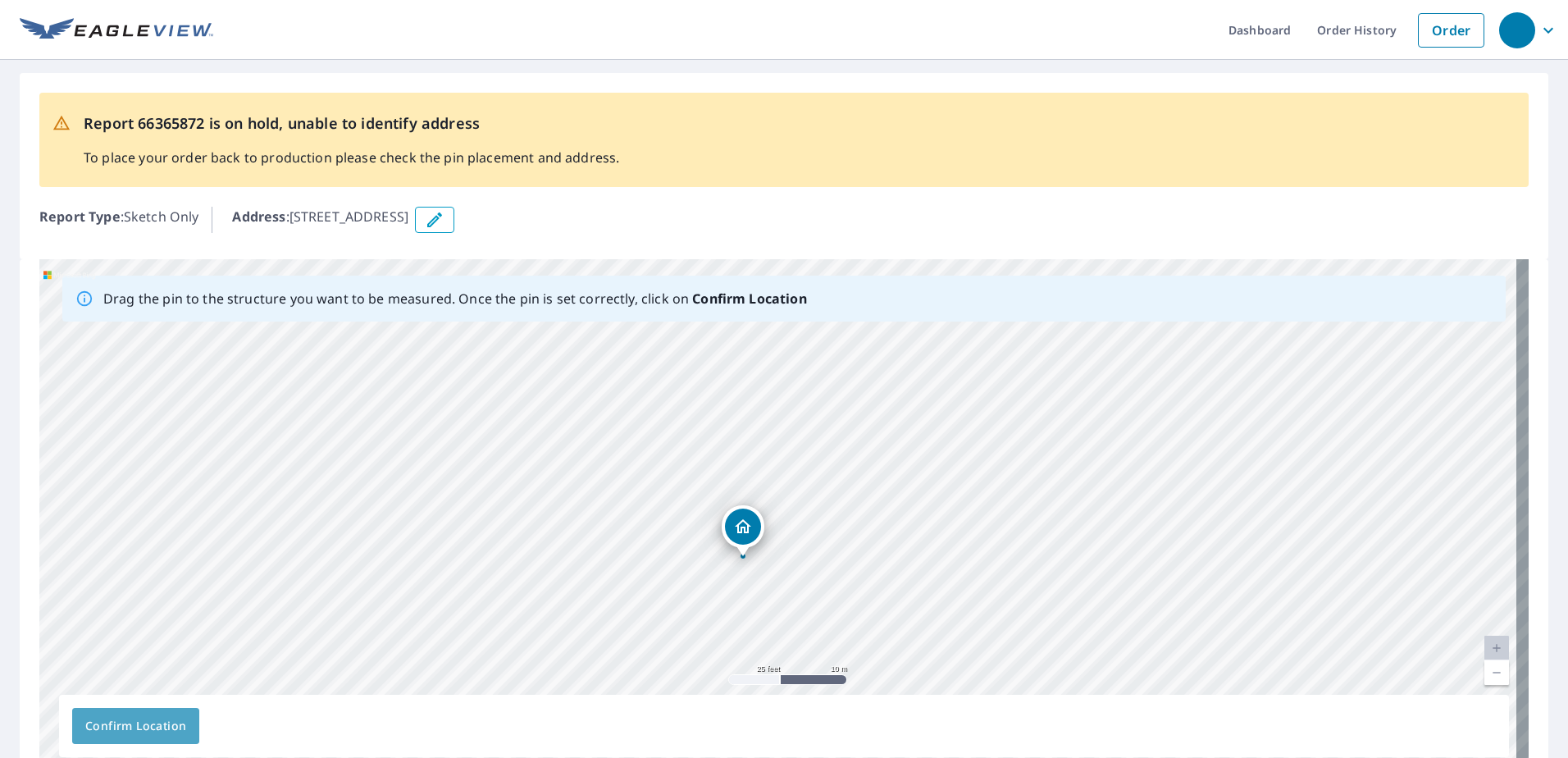 click on "Confirm Location" at bounding box center (135, 726) 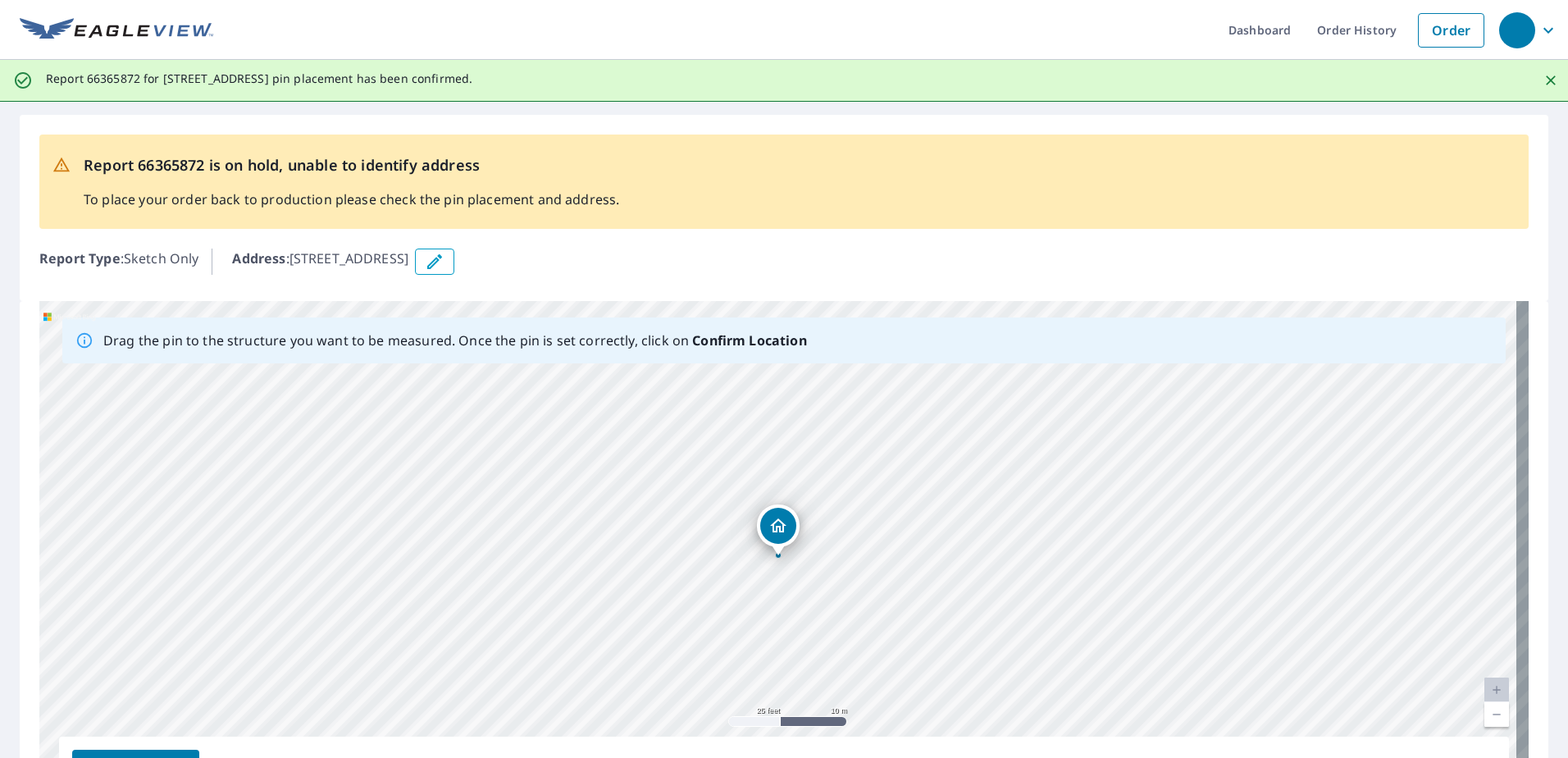 click on "[STREET_ADDRESS]" at bounding box center [784, 558] 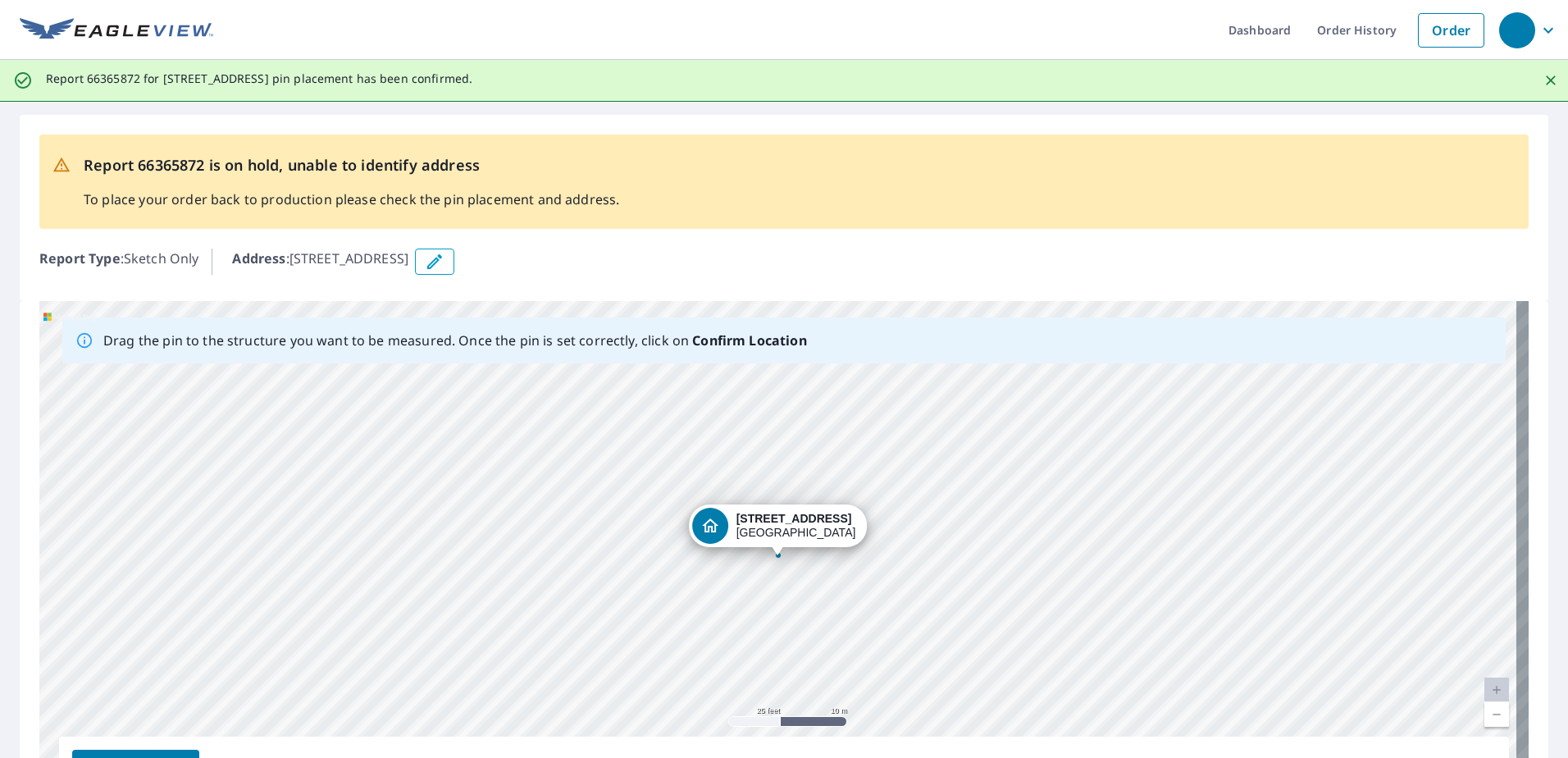 click on "[STREET_ADDRESS]" at bounding box center (784, 558) 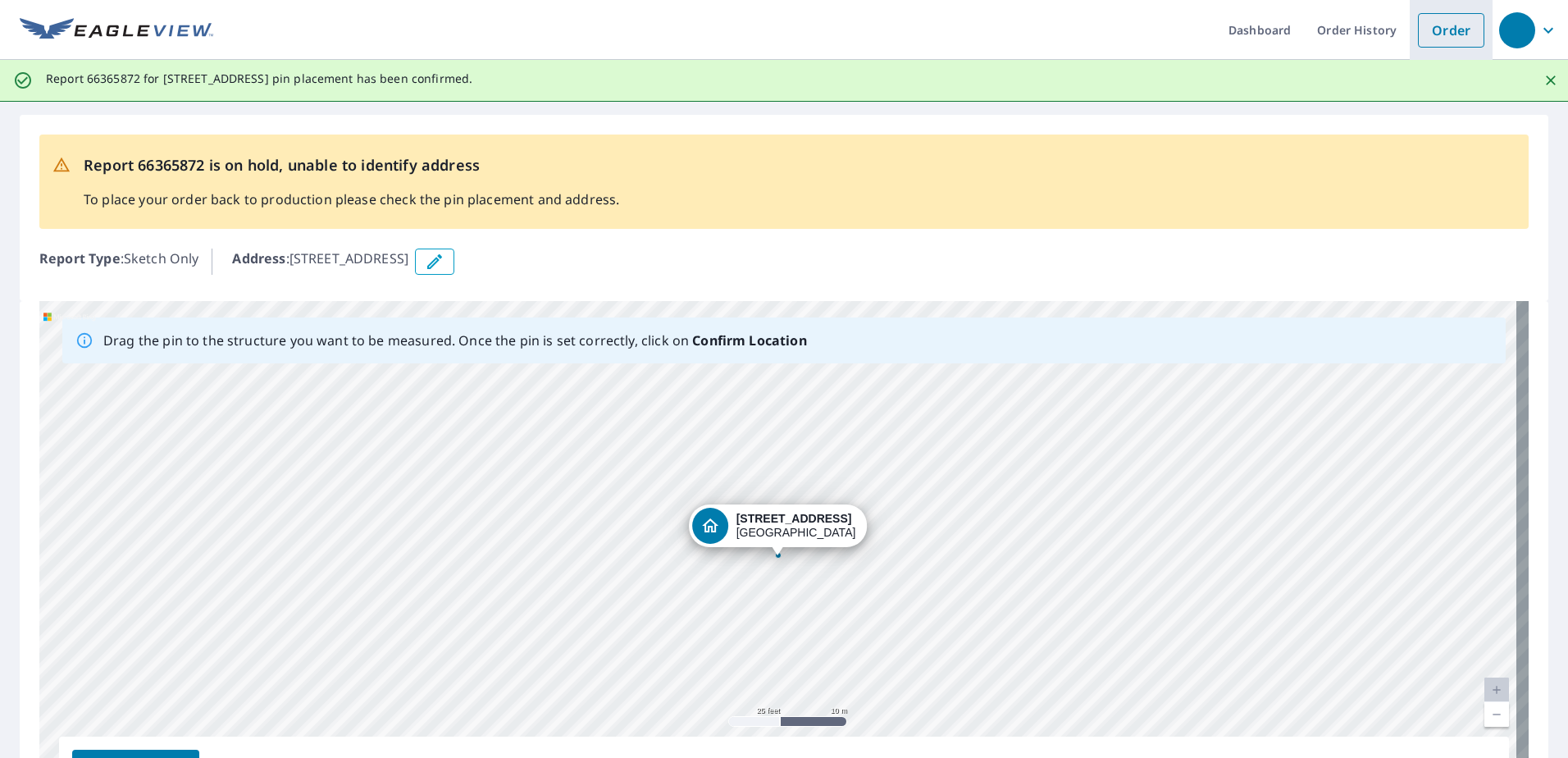 click on "Order" at bounding box center (1451, 30) 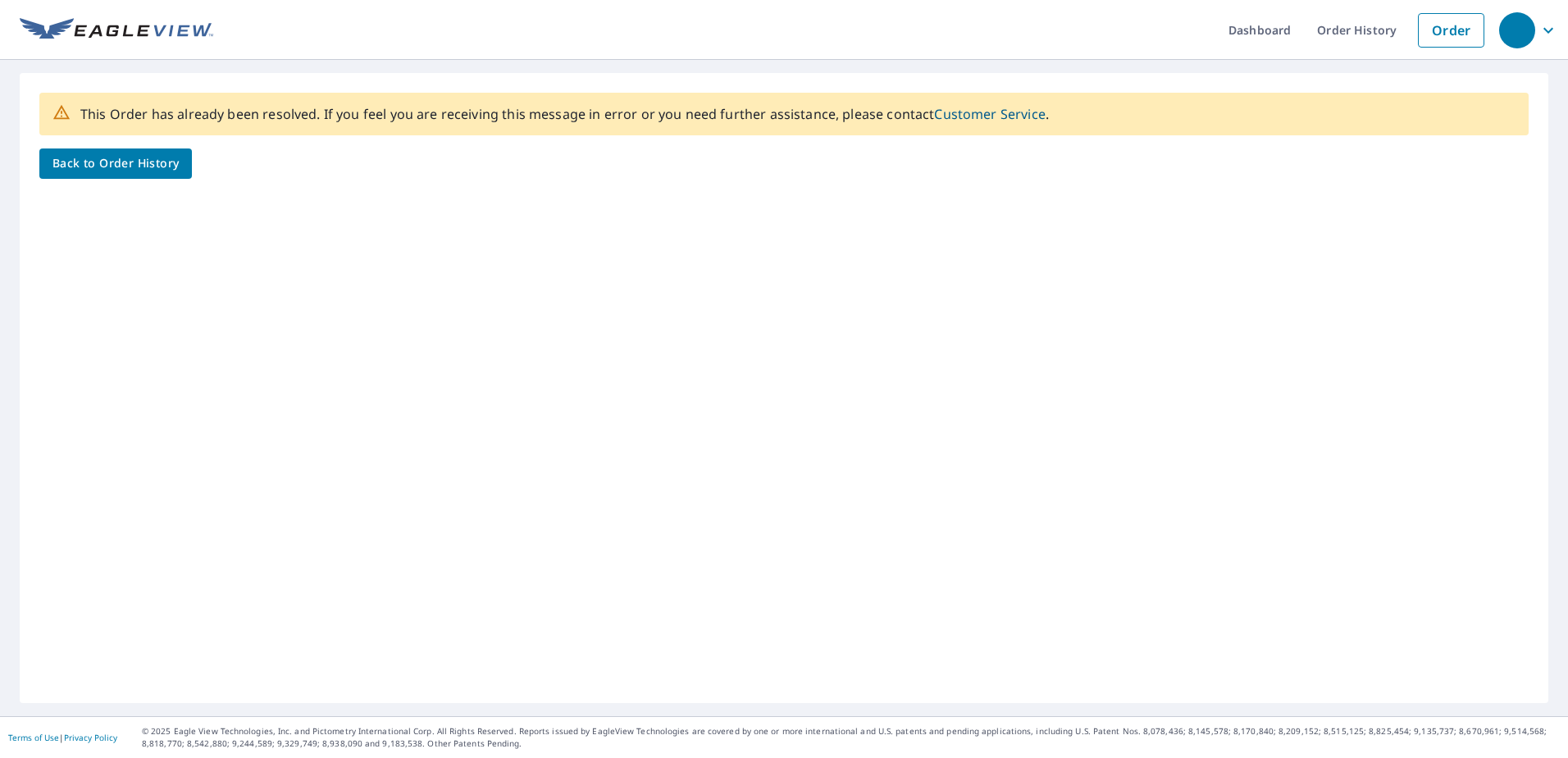 scroll, scrollTop: 0, scrollLeft: 0, axis: both 